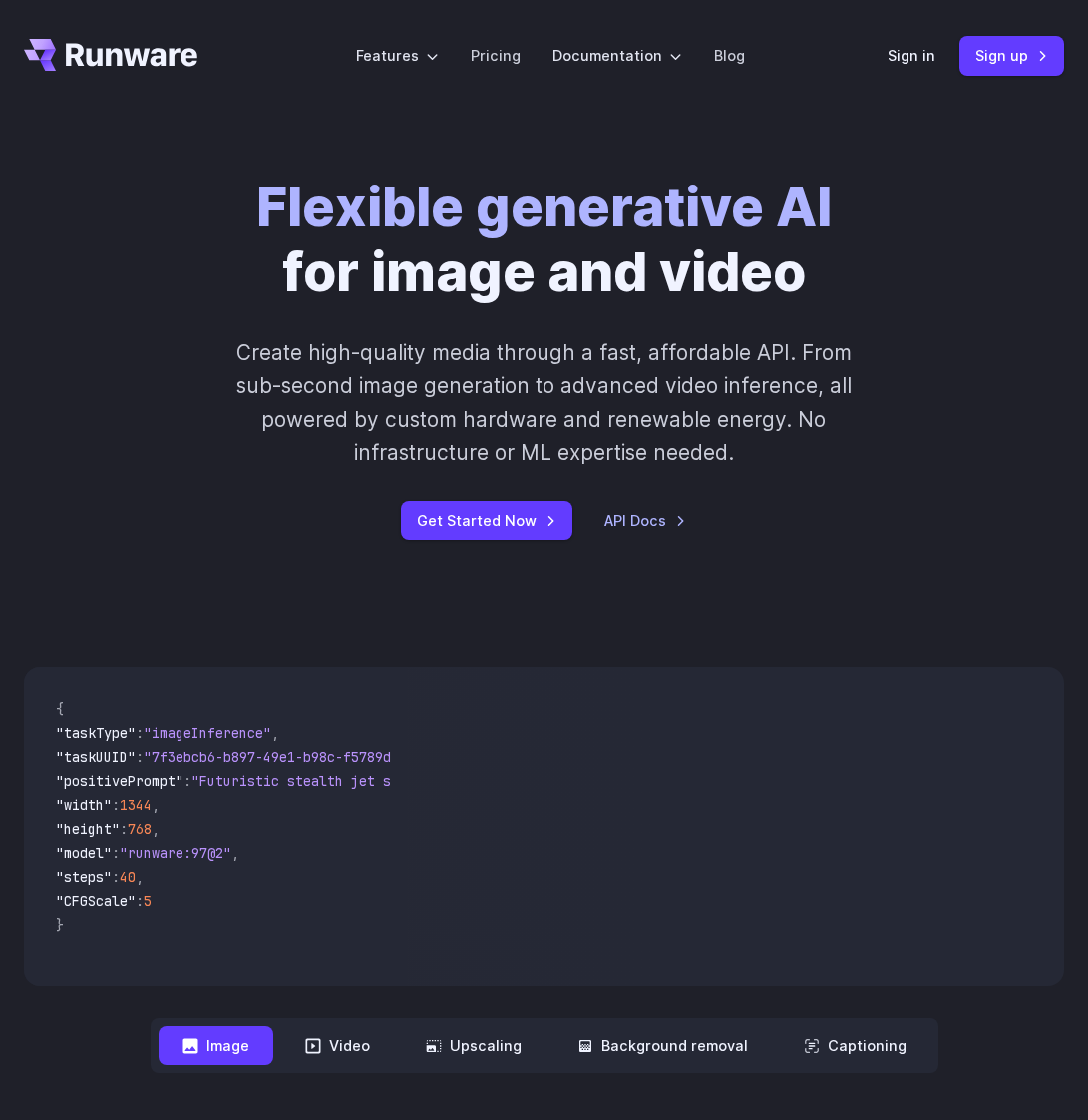 scroll, scrollTop: 0, scrollLeft: 0, axis: both 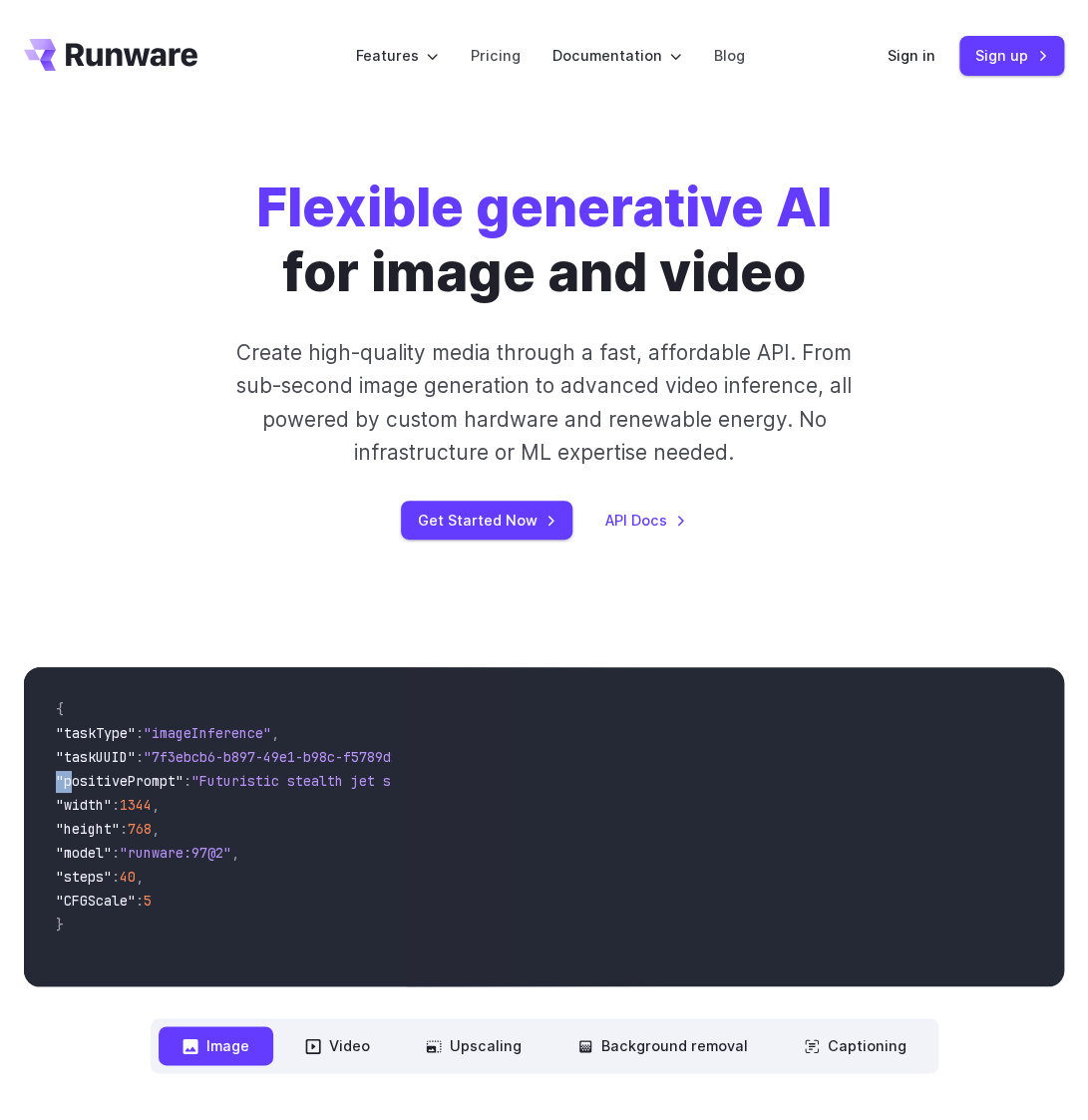 drag, startPoint x: 76, startPoint y: 784, endPoint x: -160, endPoint y: 779, distance: 236.05296 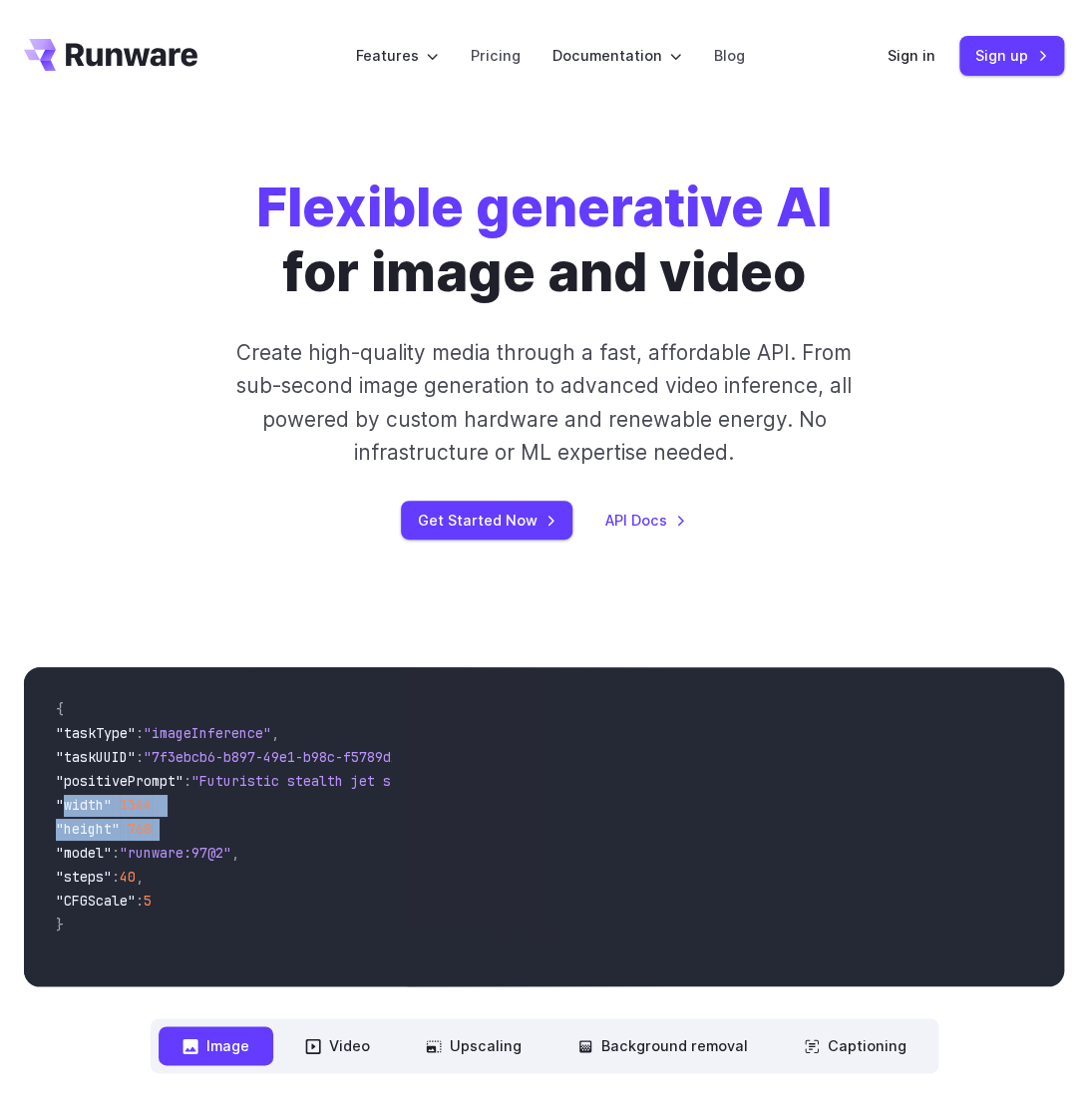 drag, startPoint x: 65, startPoint y: 812, endPoint x: 328, endPoint y: 840, distance: 264.48629 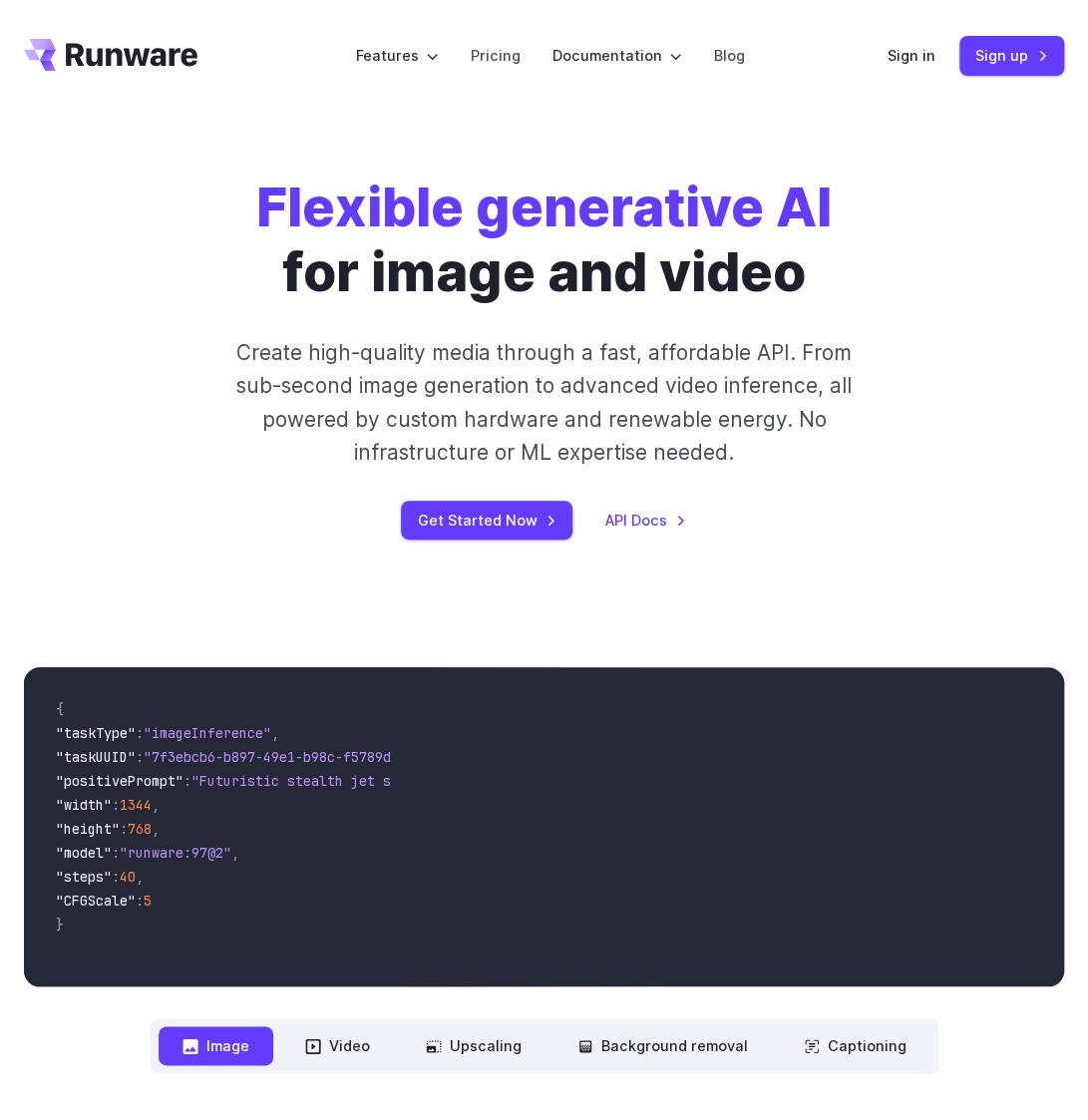 click on ""model" :  "runware:97@2" ," at bounding box center [215, 855] 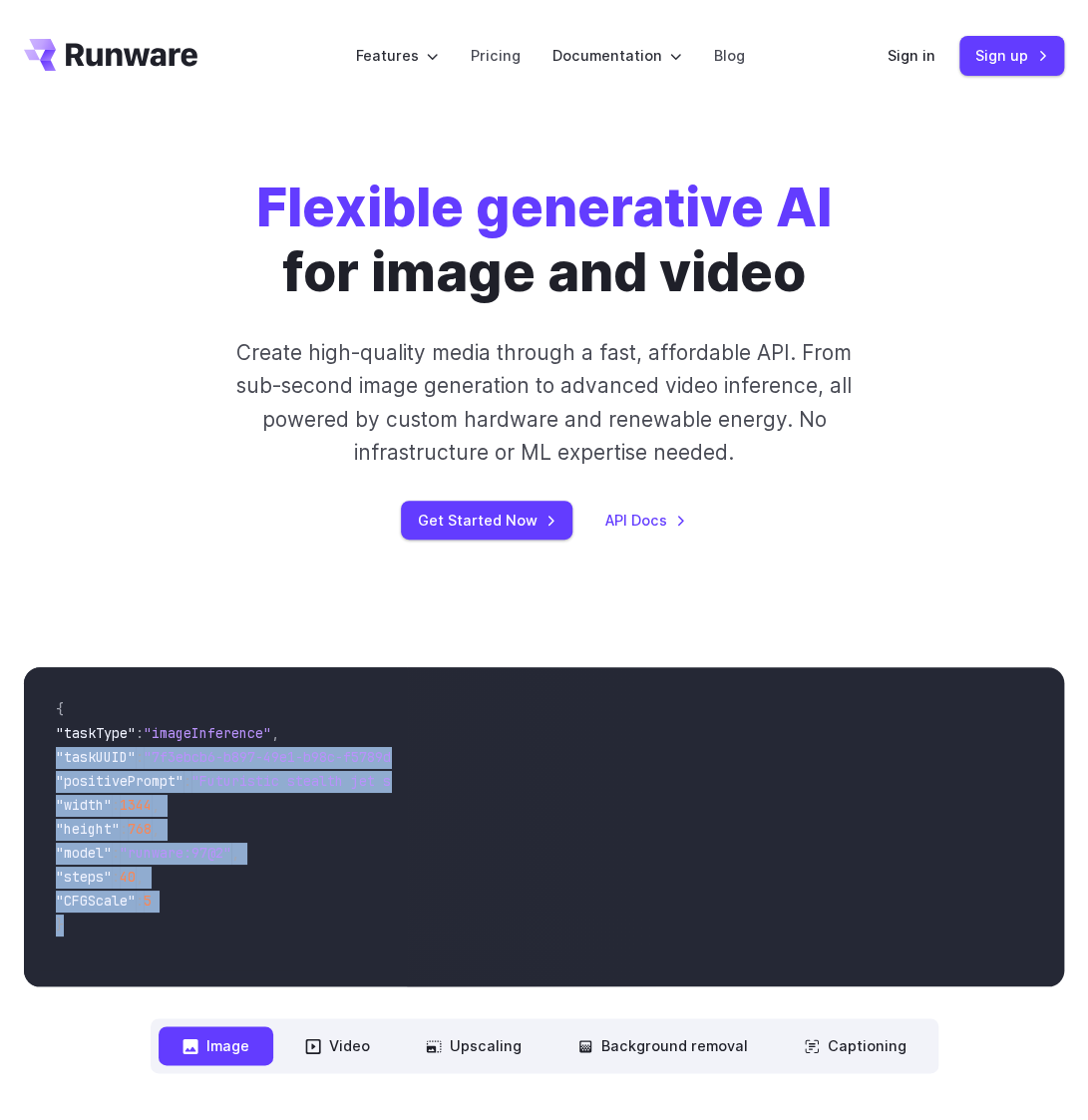 drag, startPoint x: 143, startPoint y: 917, endPoint x: 38, endPoint y: 752, distance: 195.57607 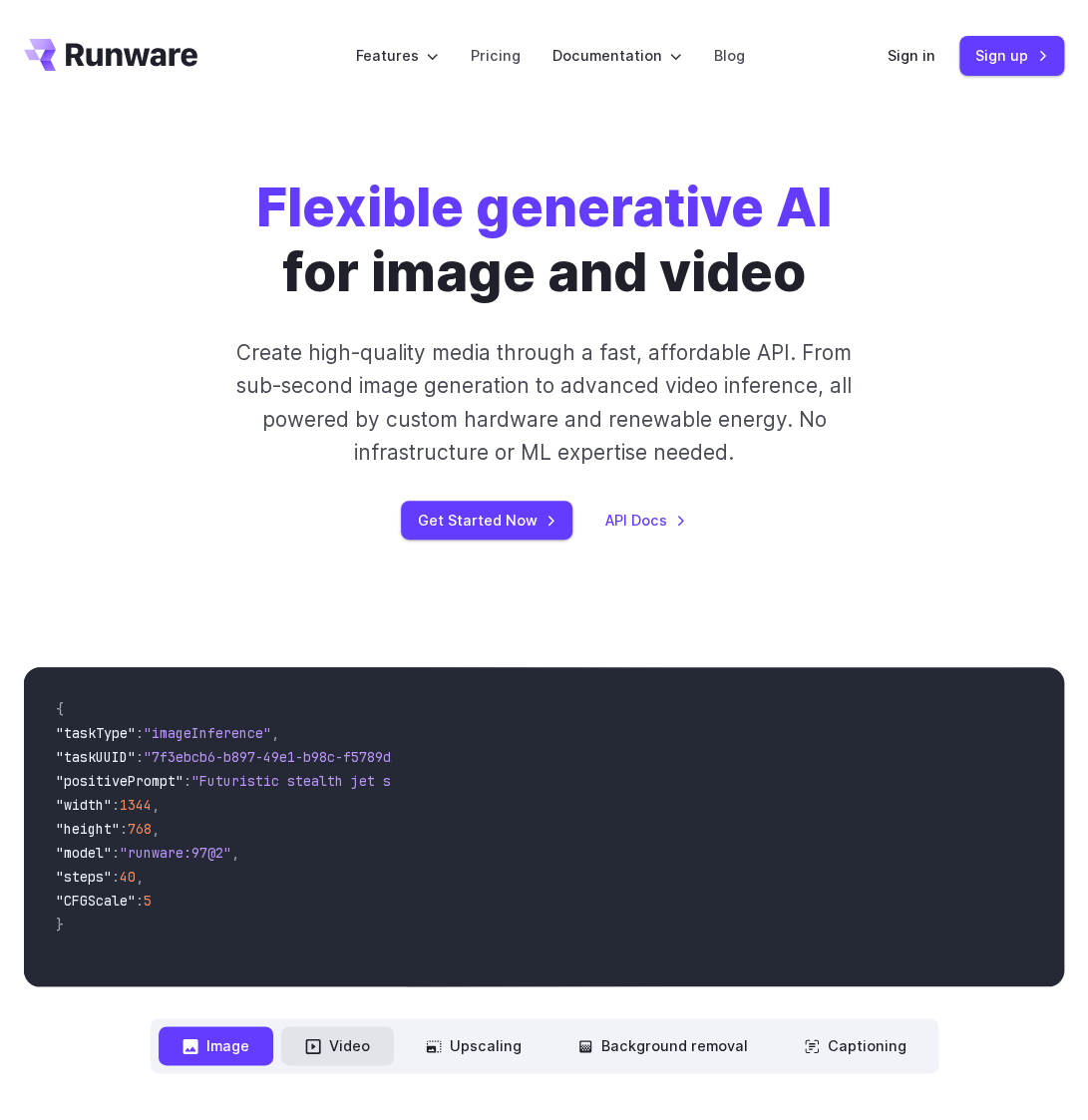 click on "Video" at bounding box center [337, 1045] 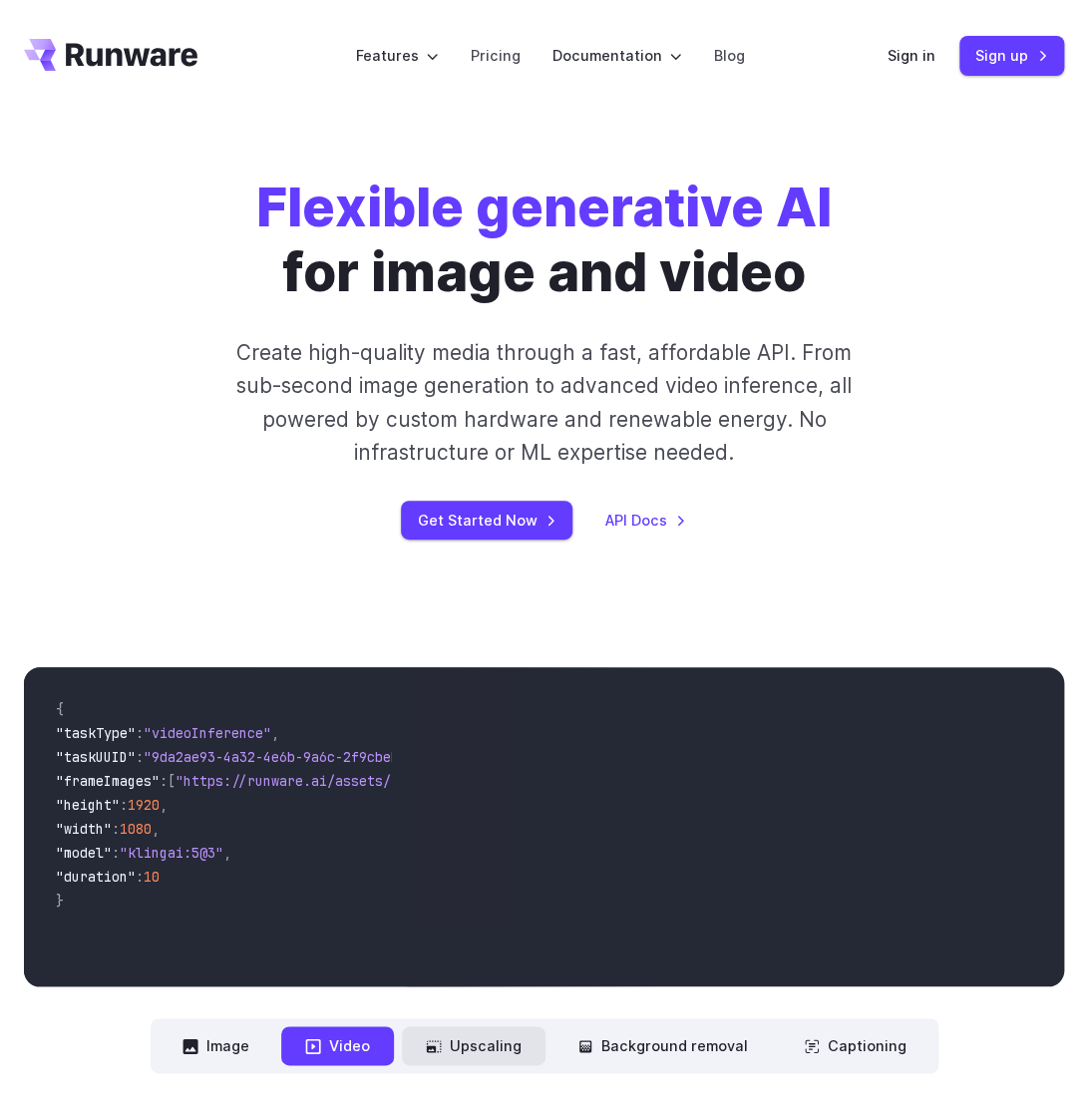 click on "Upscaling" at bounding box center [474, 1045] 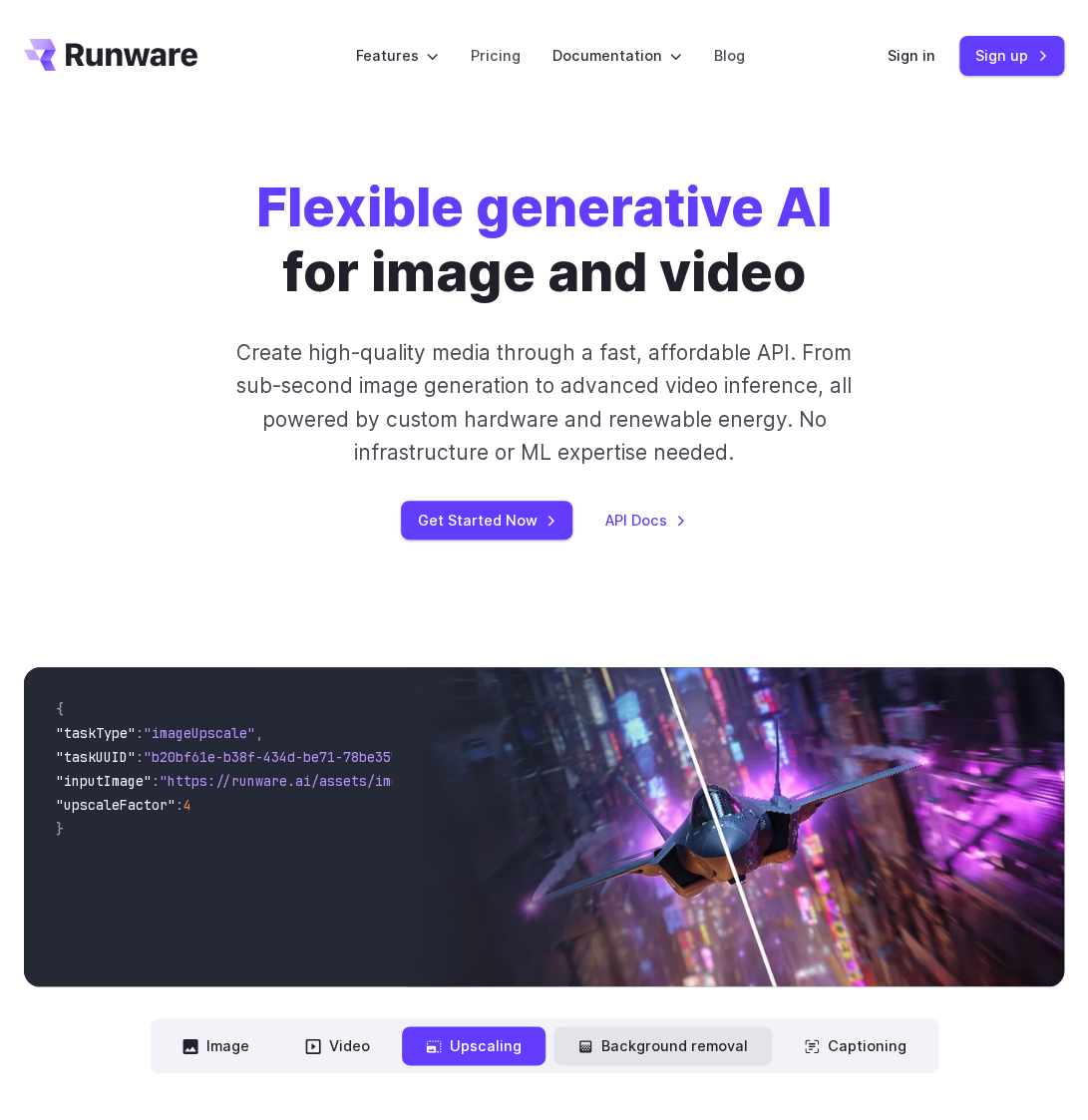 click on "Background removal" at bounding box center [662, 1045] 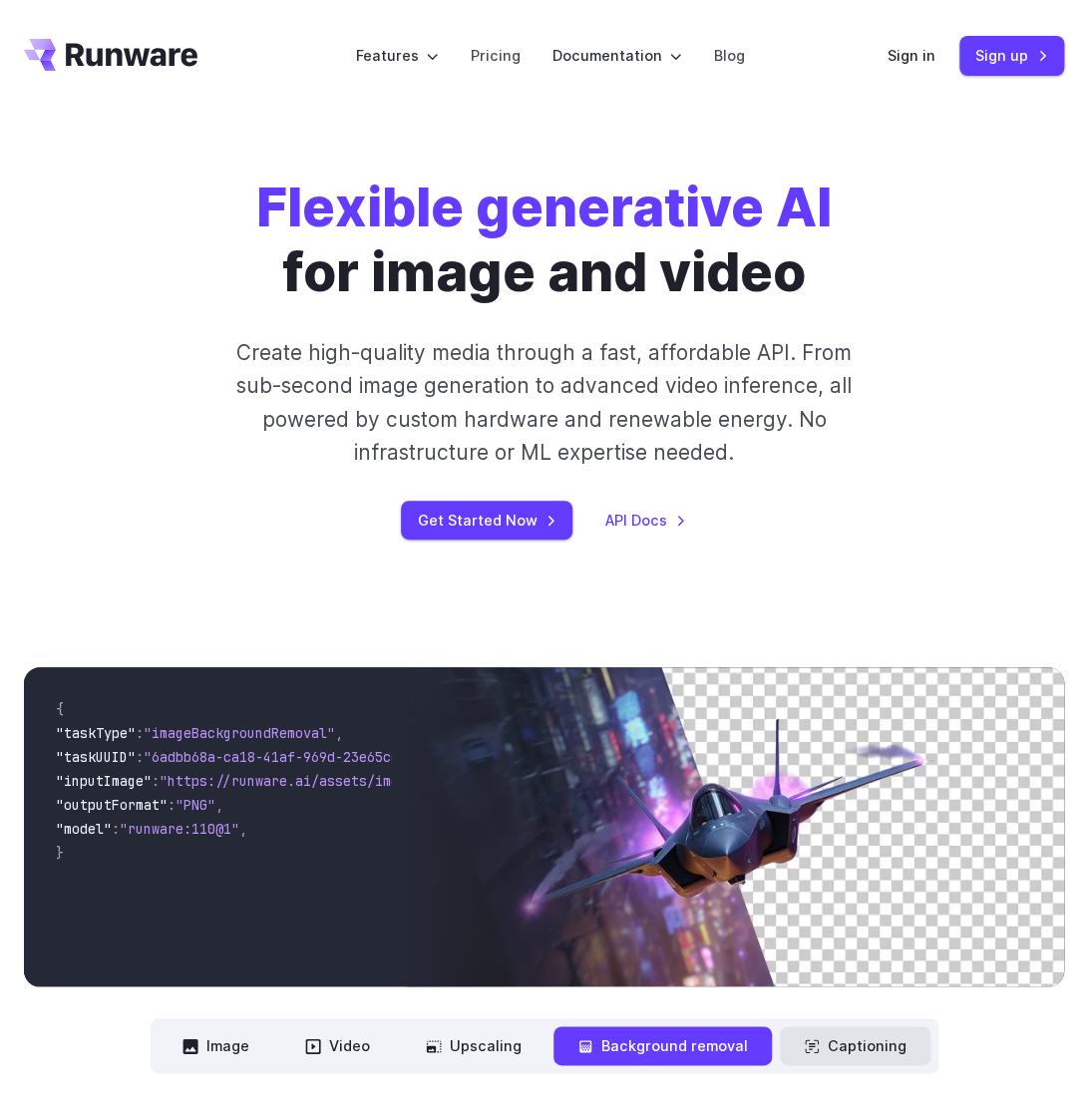 click on "Captioning" at bounding box center [855, 1045] 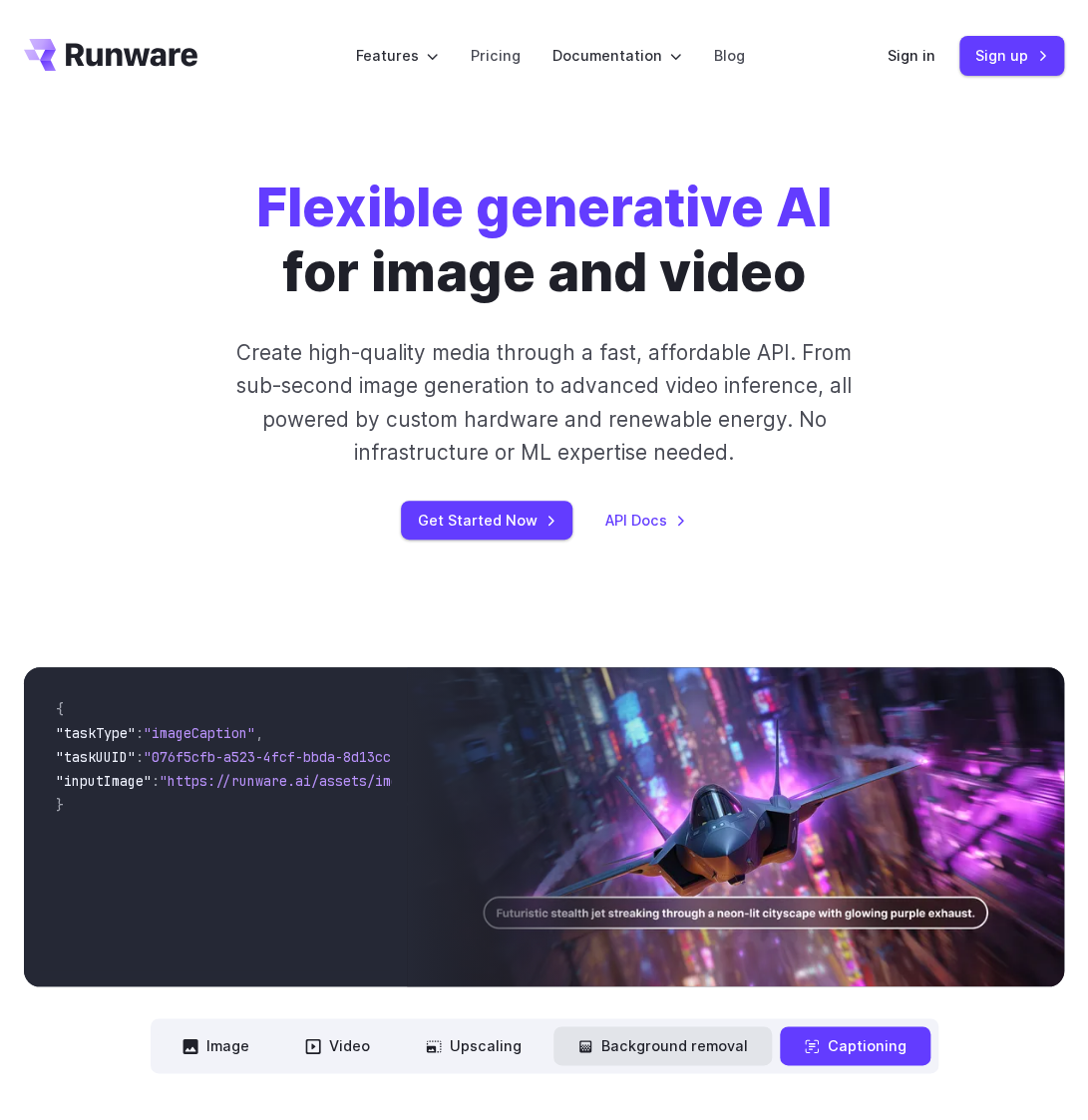 click on "Background removal" at bounding box center (662, 1045) 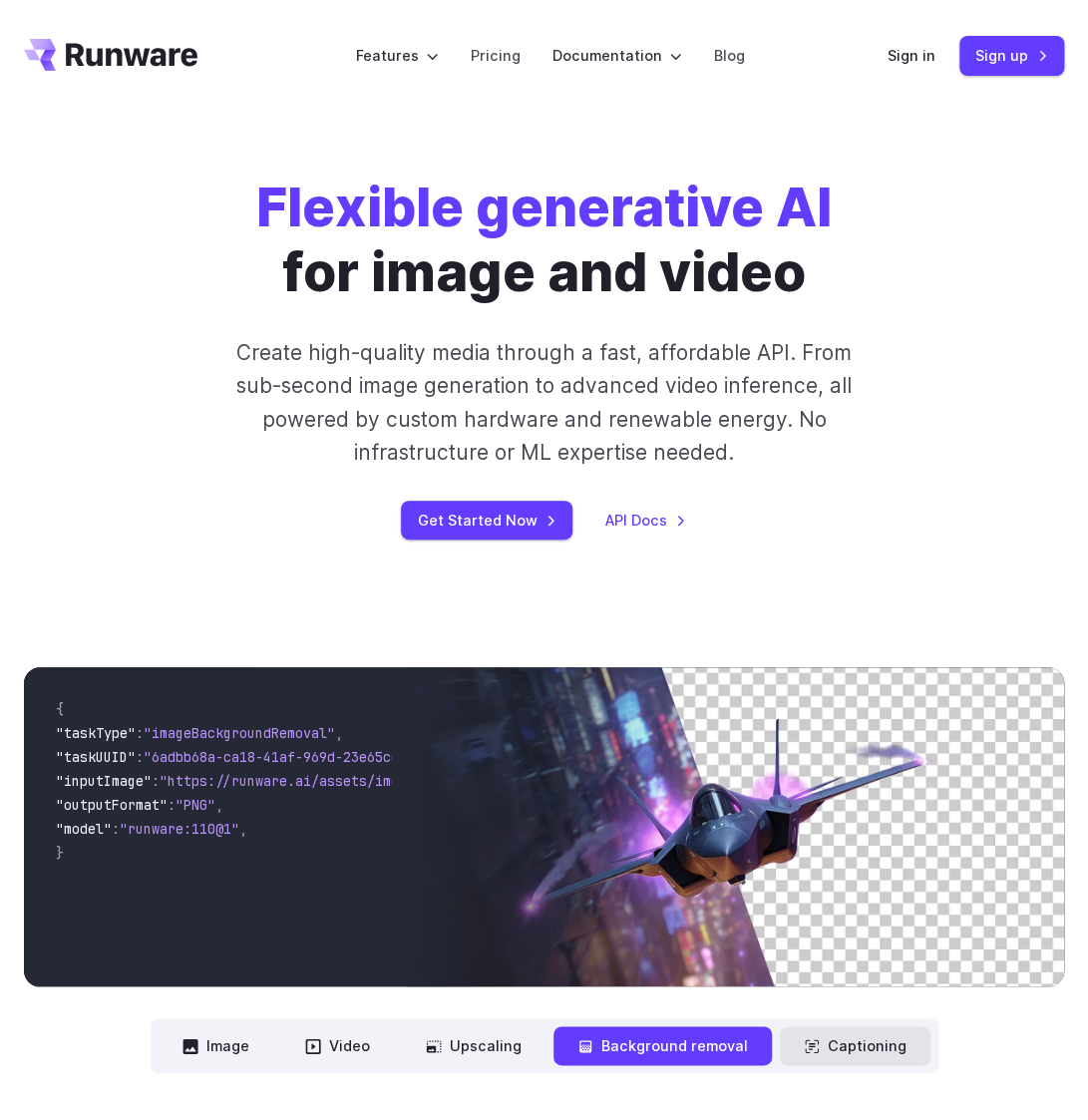 click on "Captioning" at bounding box center (855, 1045) 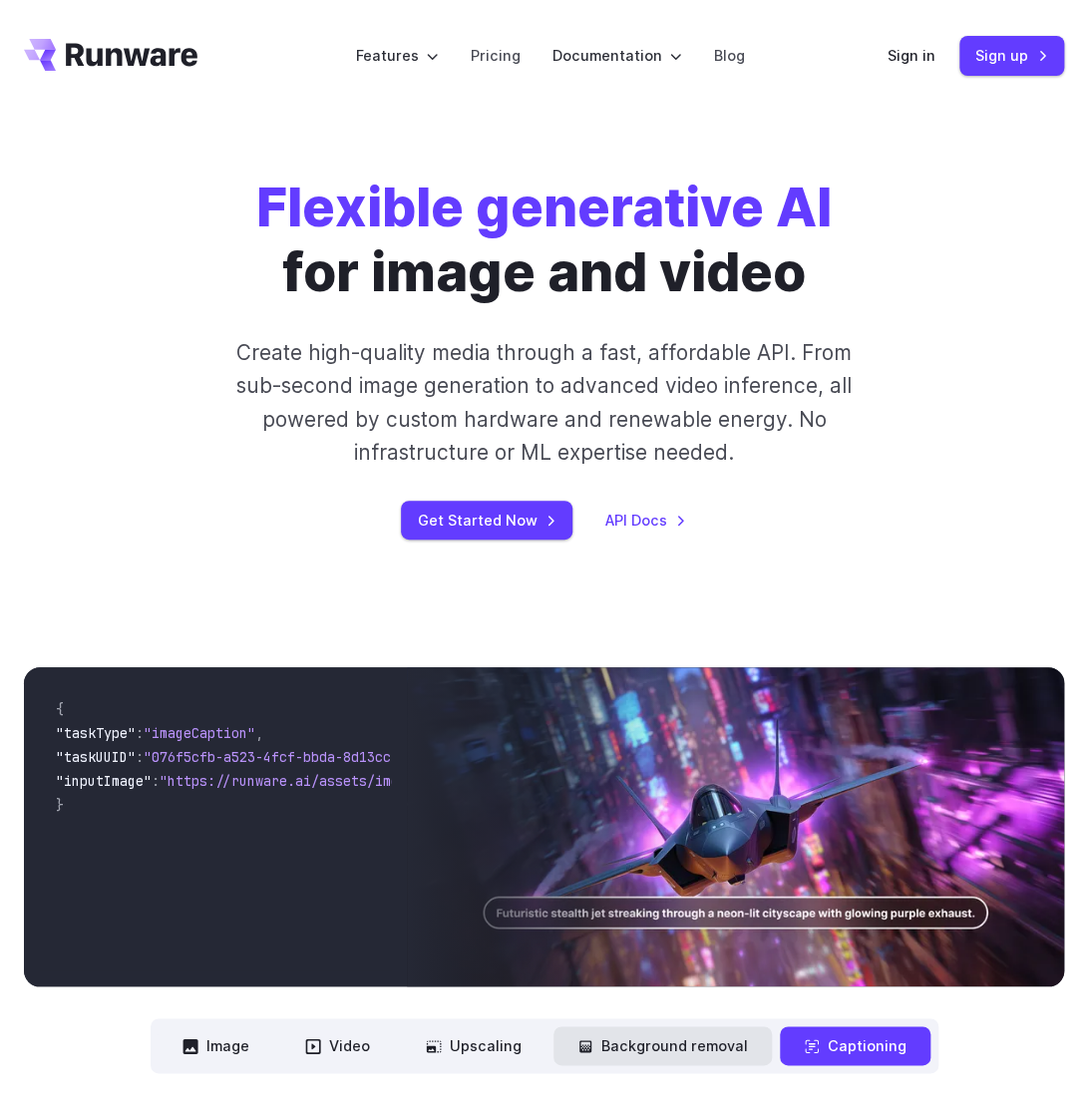 click on "Background removal" at bounding box center [662, 1045] 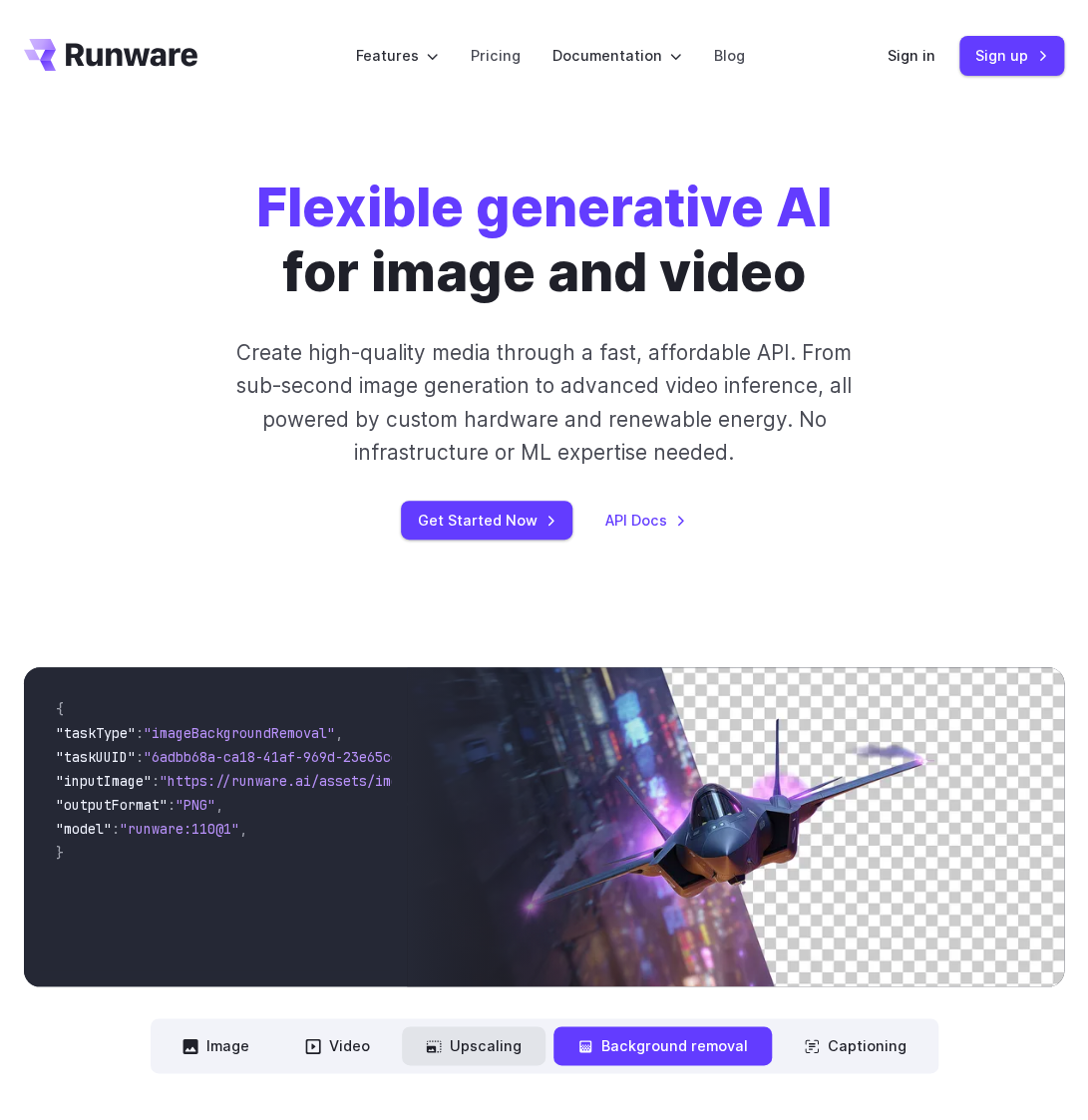 click on "Upscaling" at bounding box center (474, 1045) 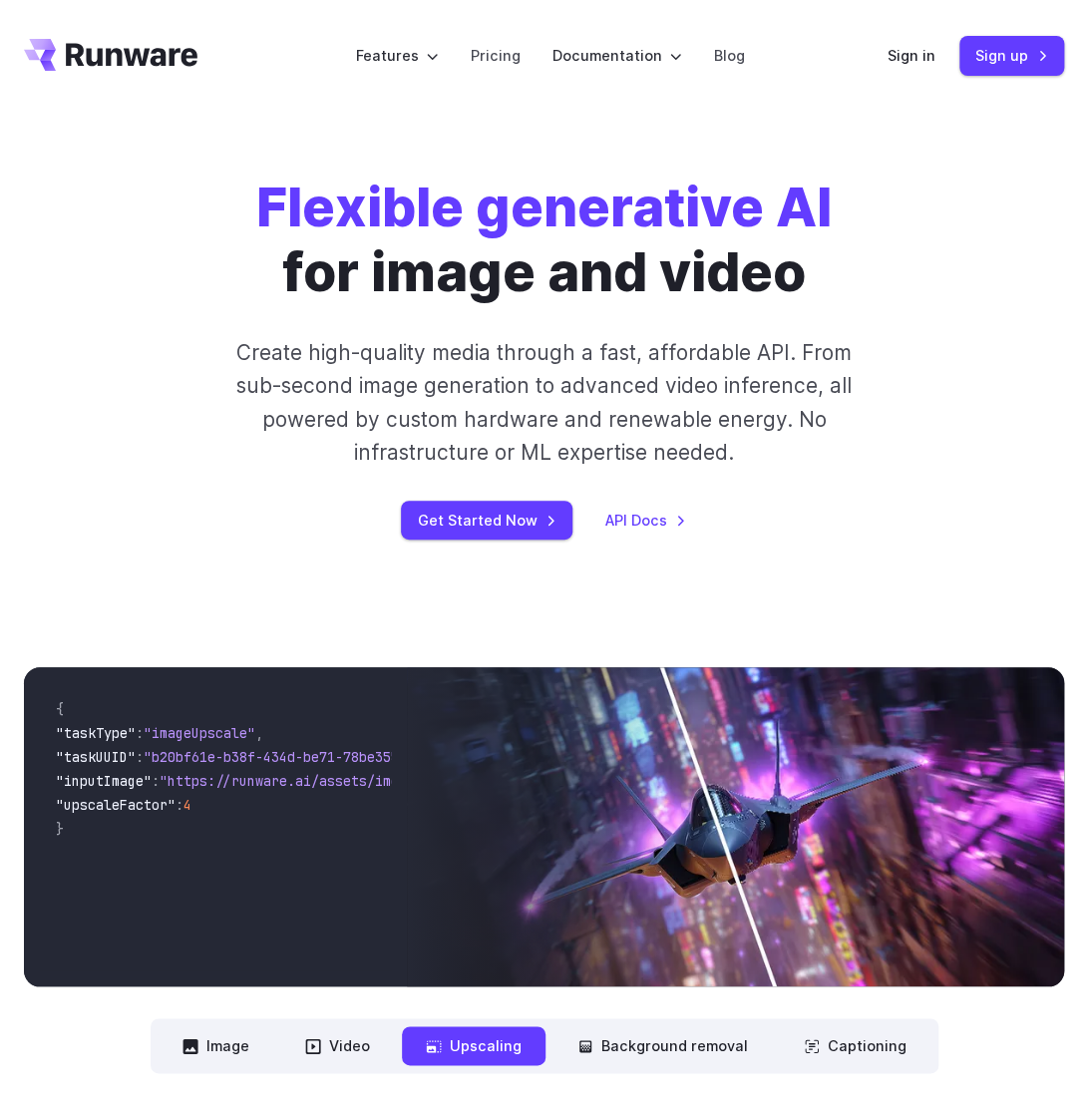 click on "**********" at bounding box center [544, 1045] 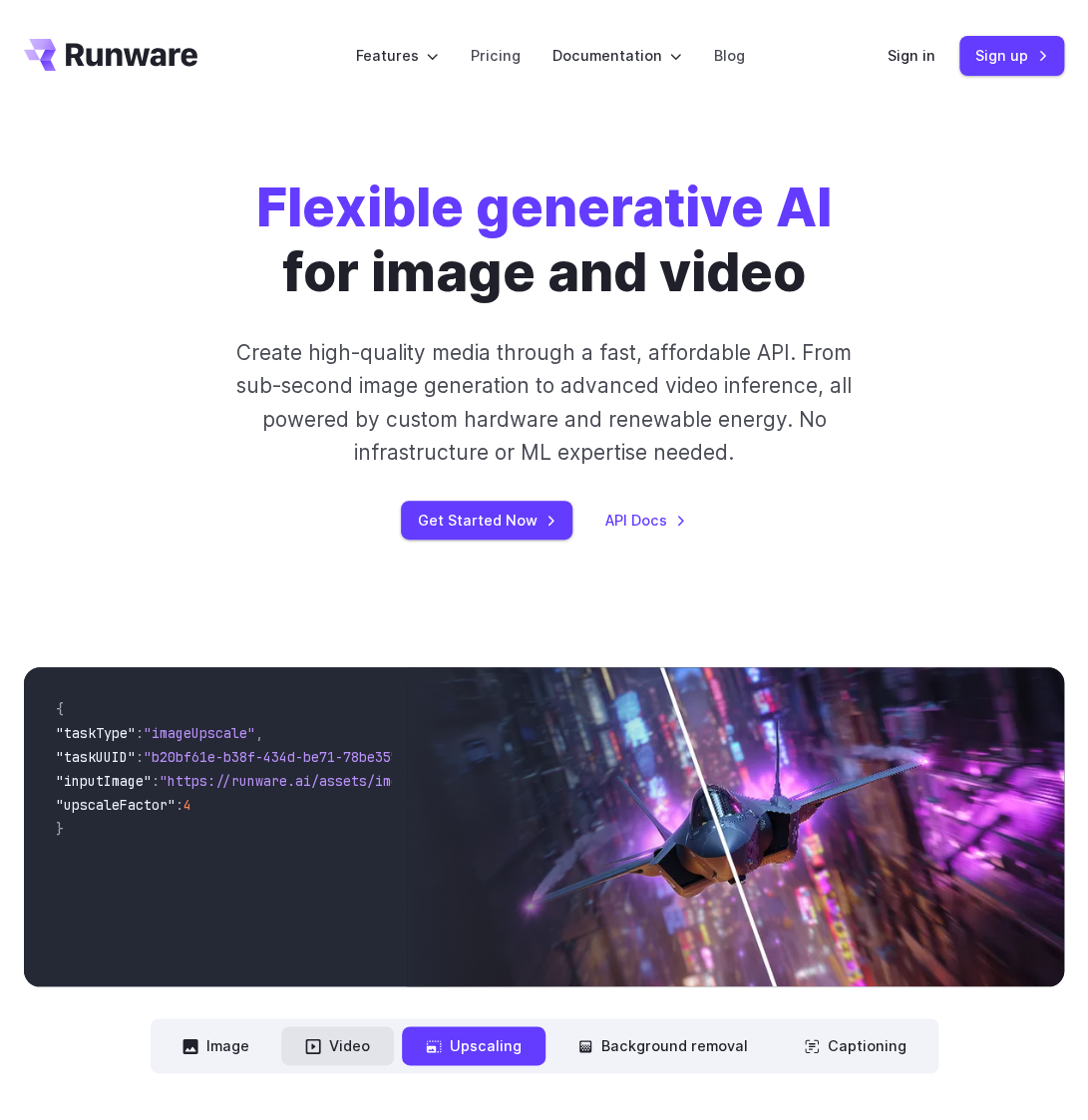 click on "Video" at bounding box center [337, 1045] 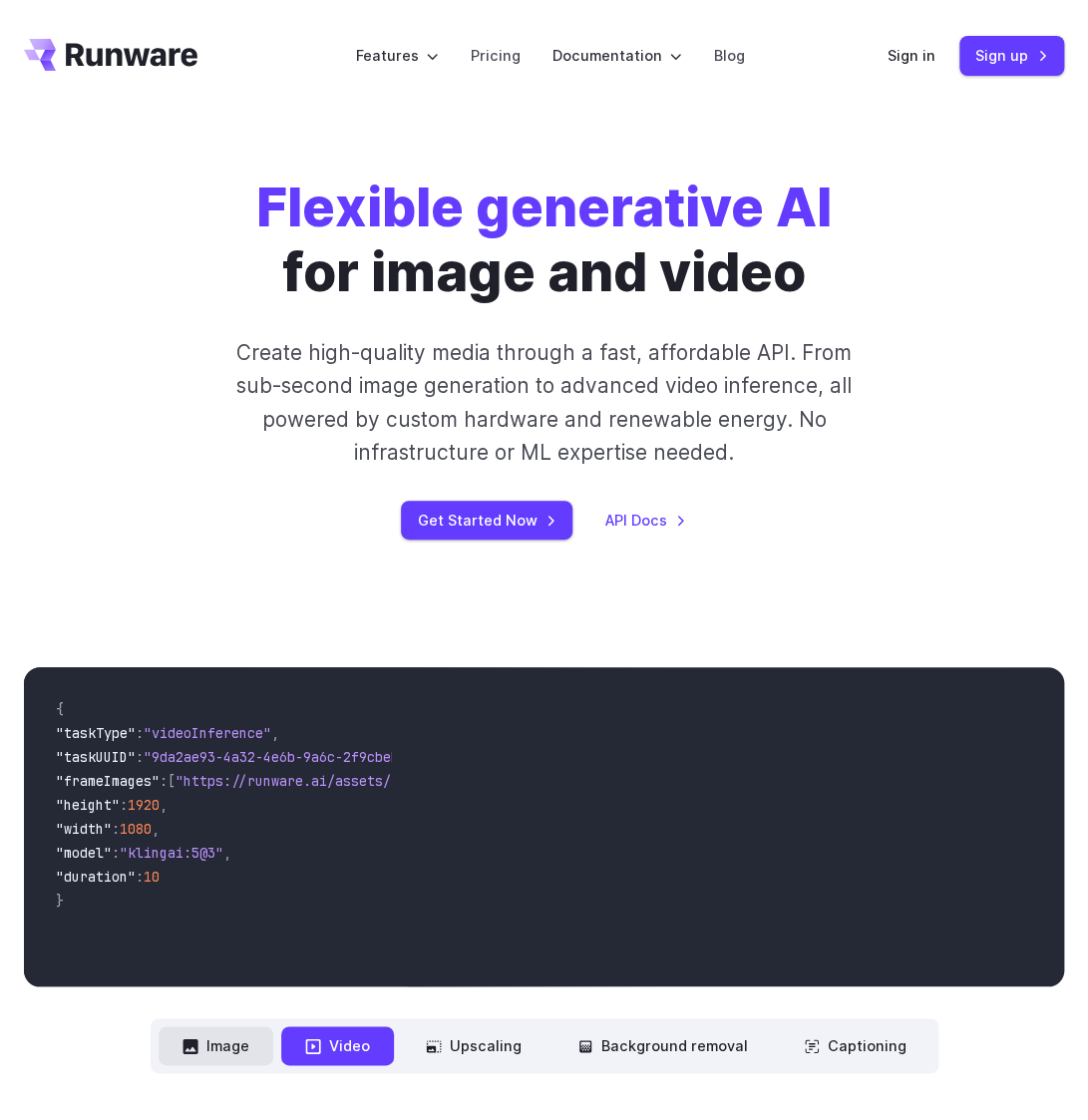 click on "Image" at bounding box center (215, 1045) 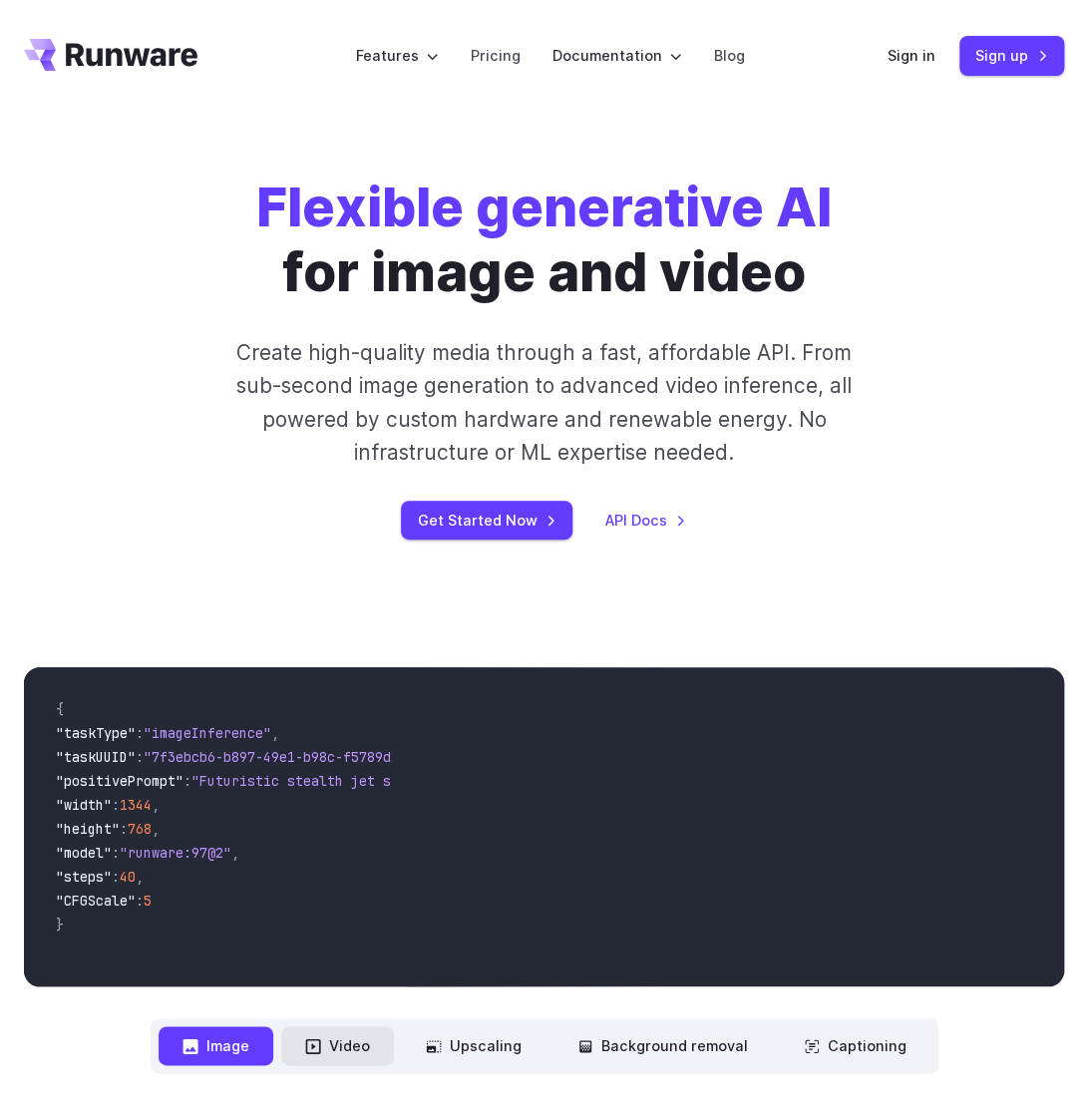 click on "Video" at bounding box center (337, 1045) 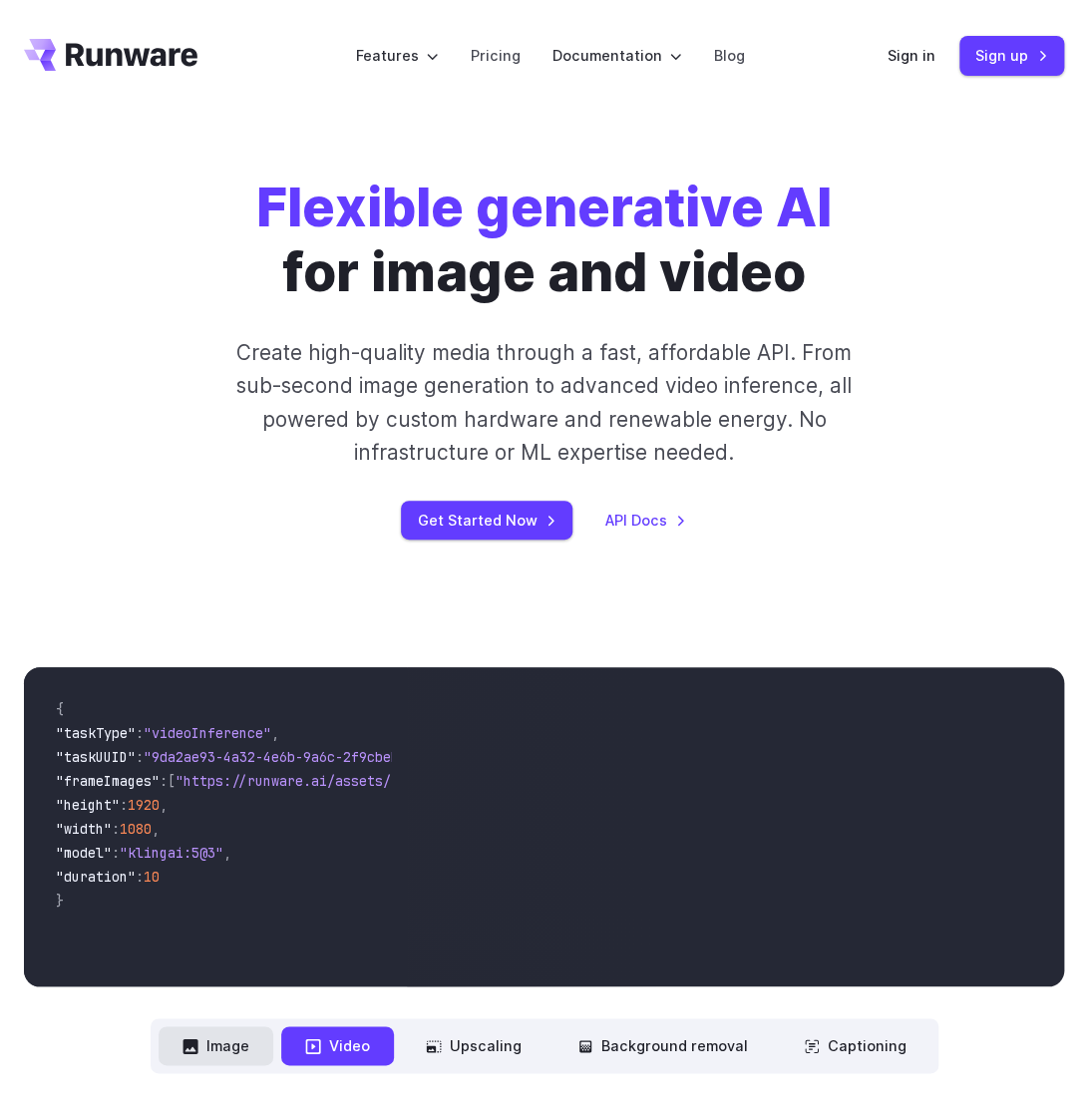 click on "Image" at bounding box center [215, 1045] 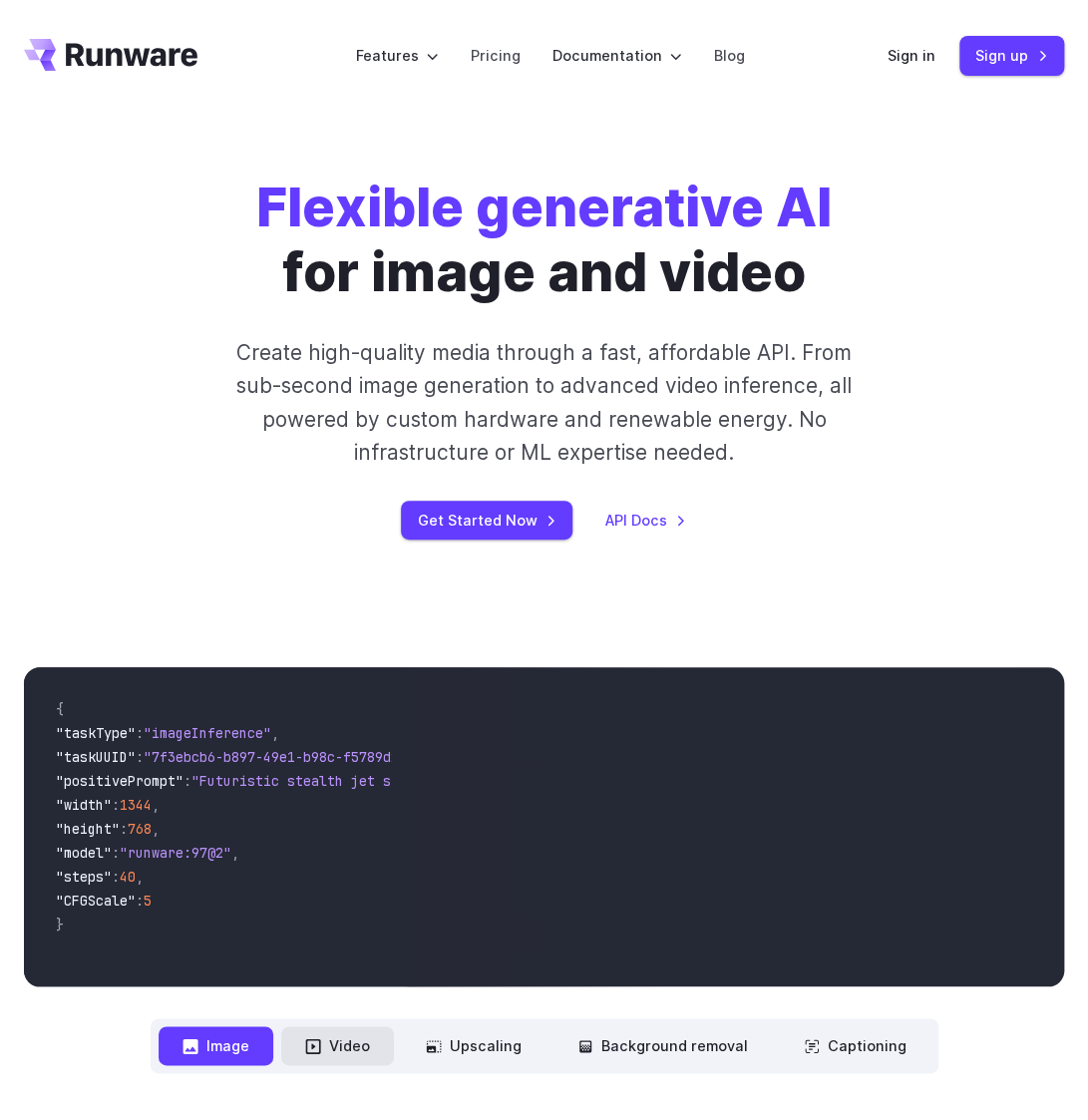 click on "Video" at bounding box center (337, 1045) 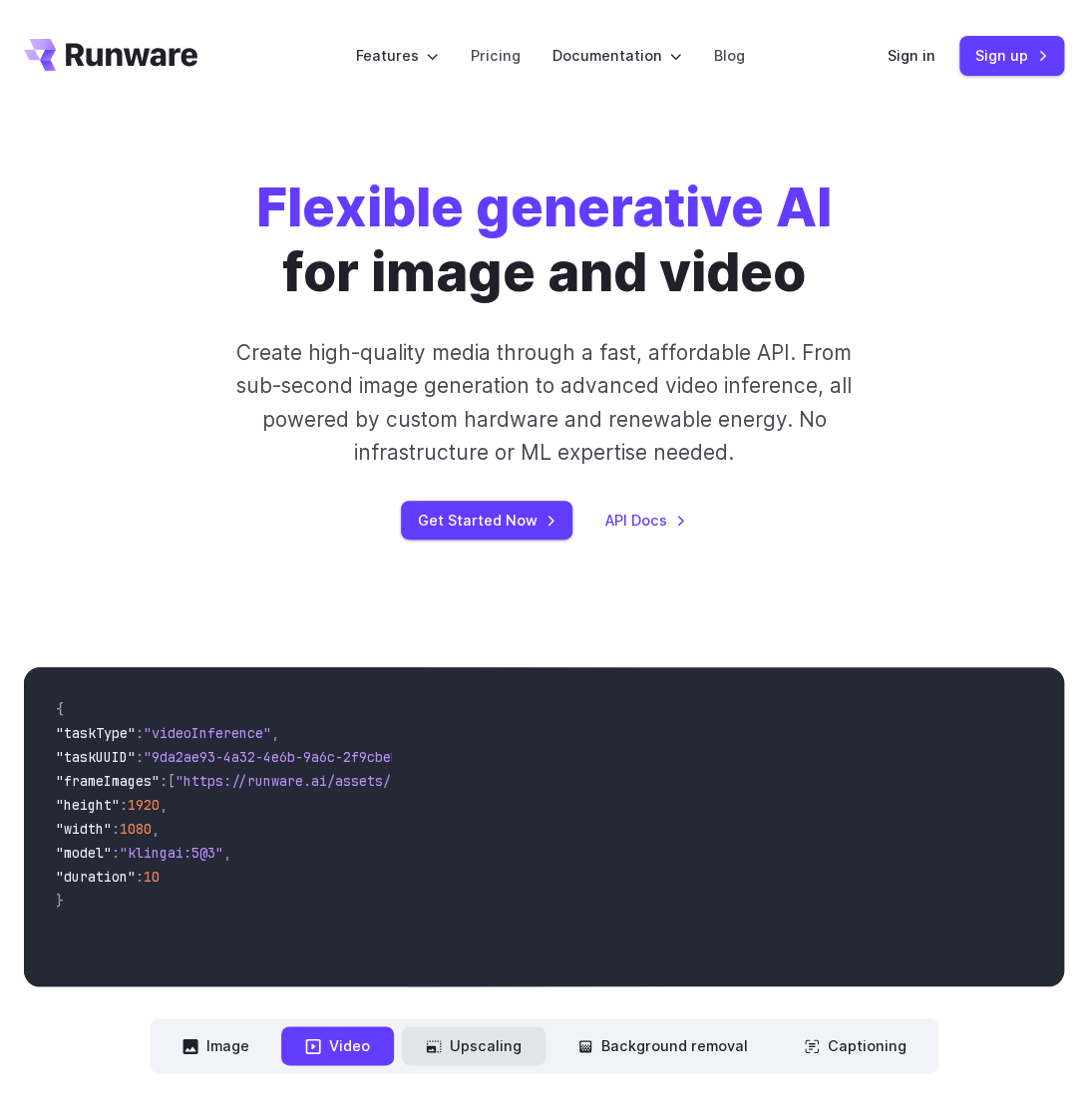 click on "Upscaling" at bounding box center (474, 1045) 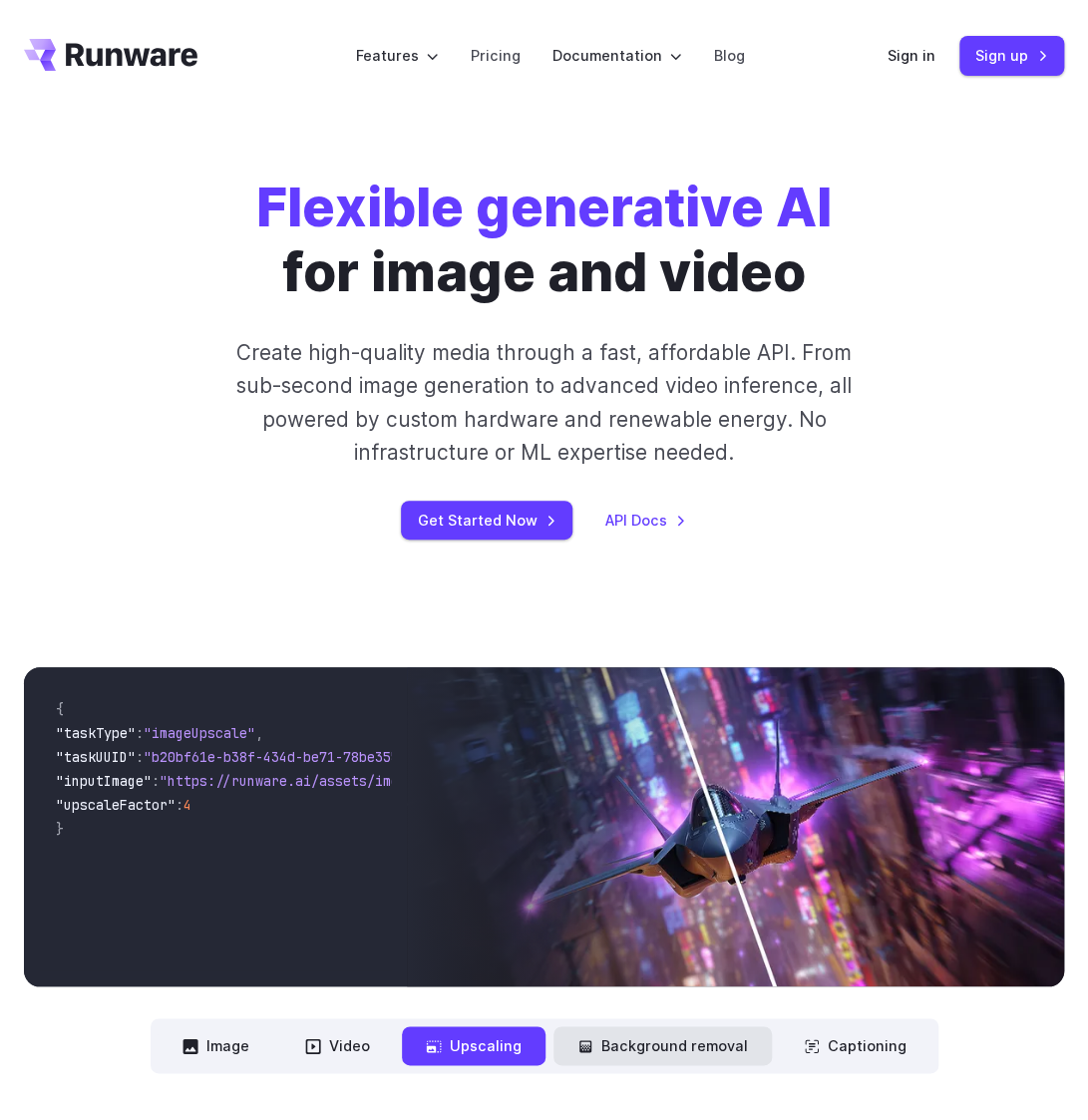 click on "Background removal" at bounding box center (662, 1045) 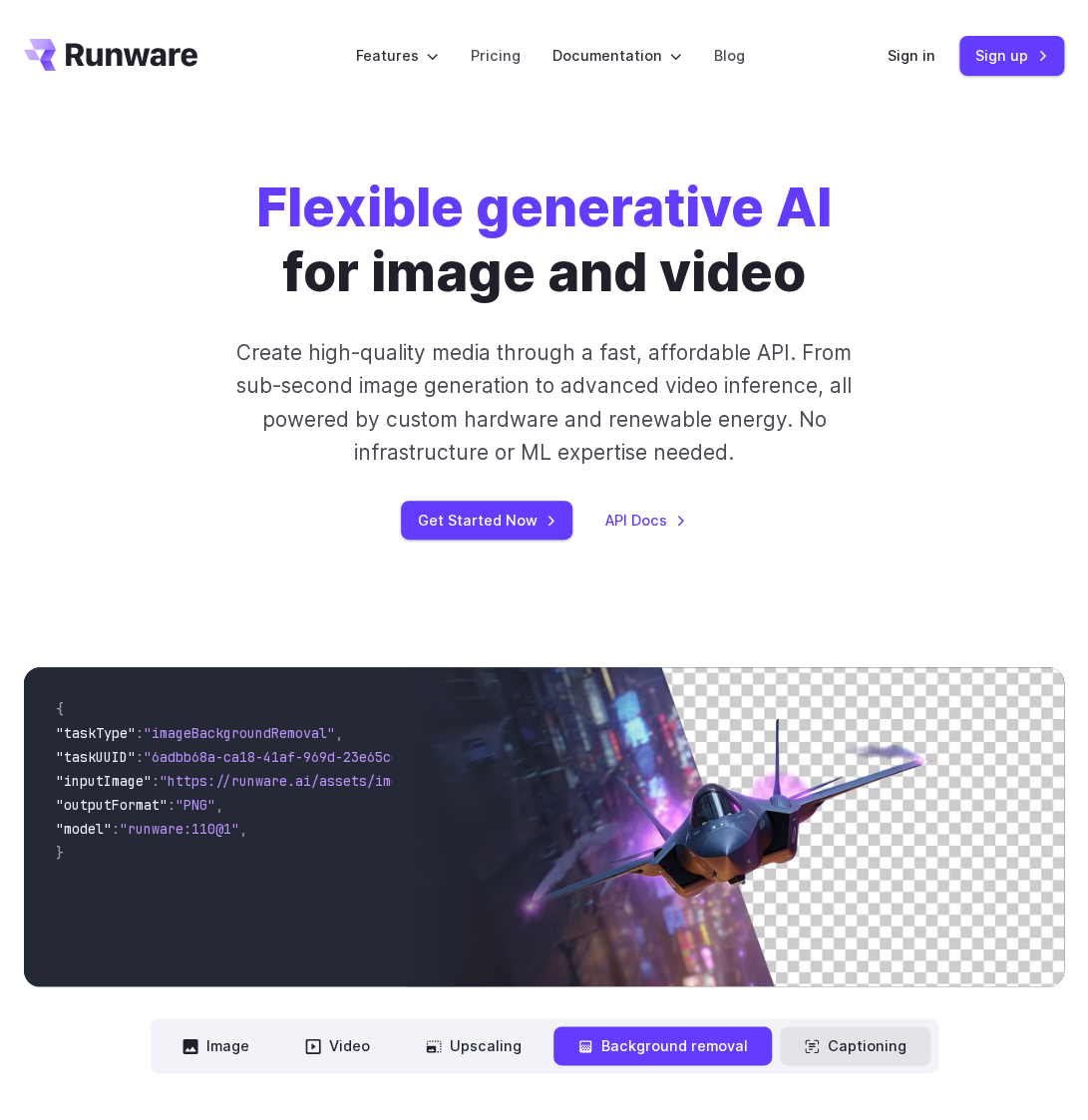 click 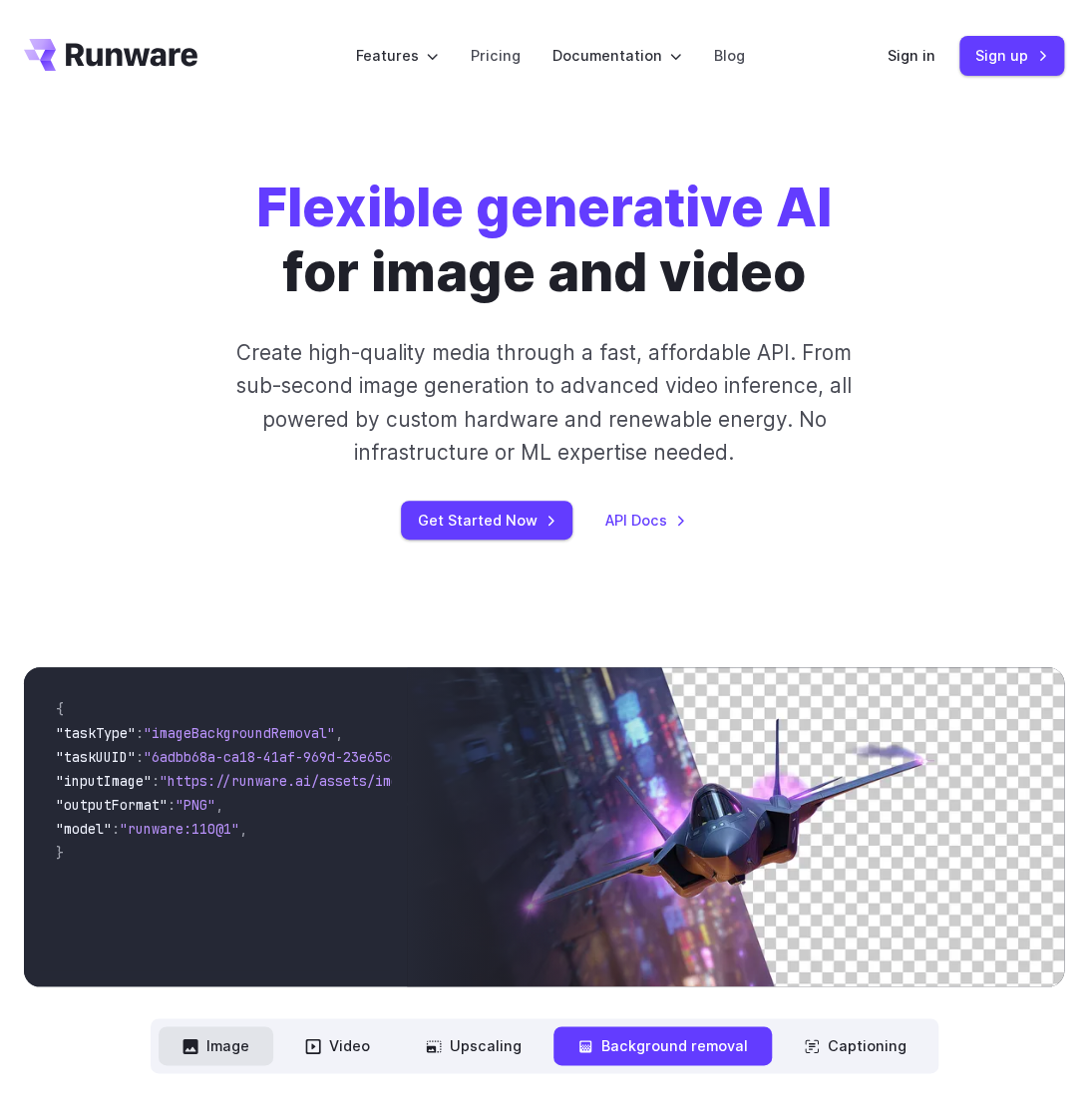 click on "Image" at bounding box center (215, 1045) 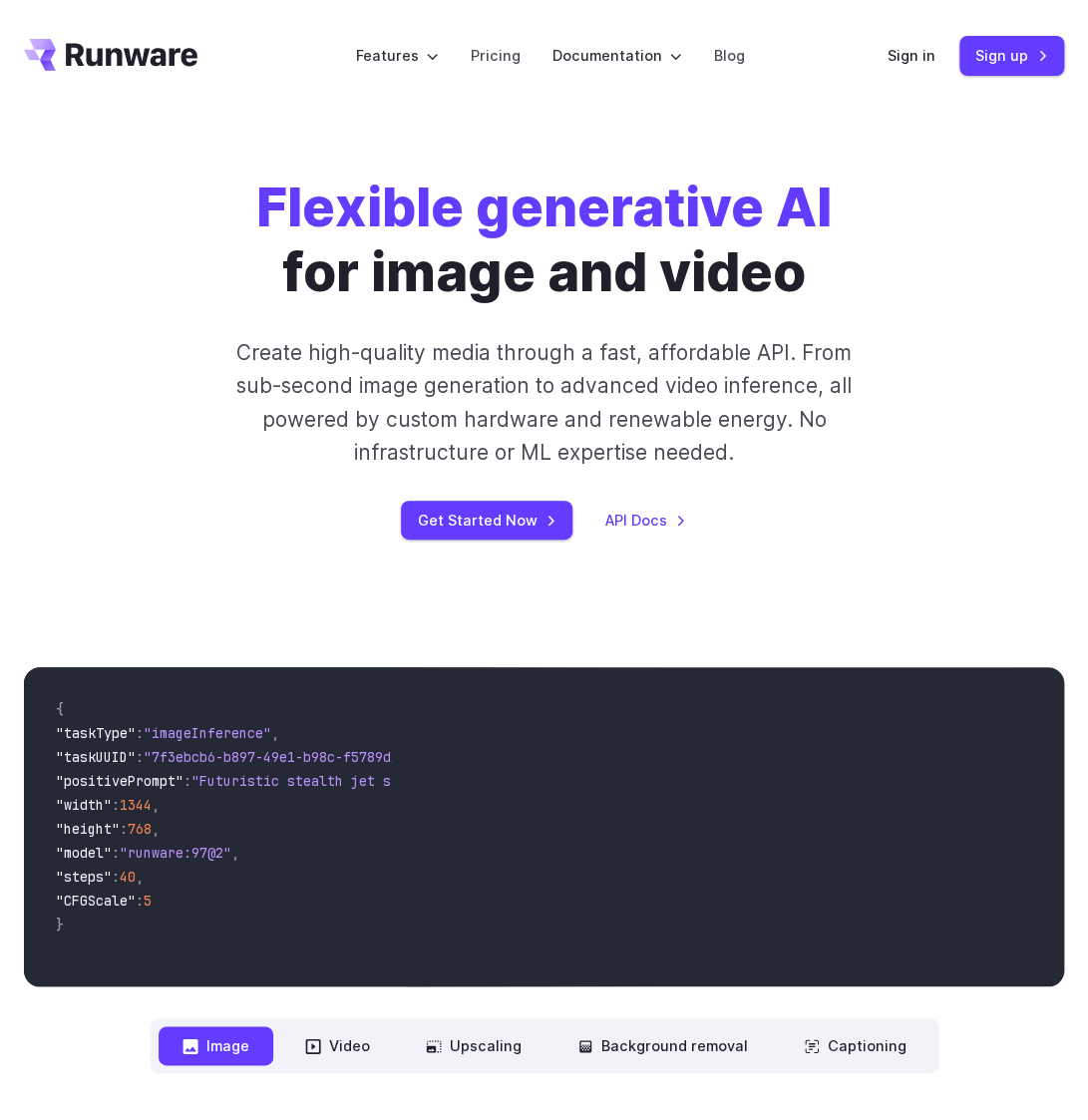 click on "**********" at bounding box center (544, 1045) 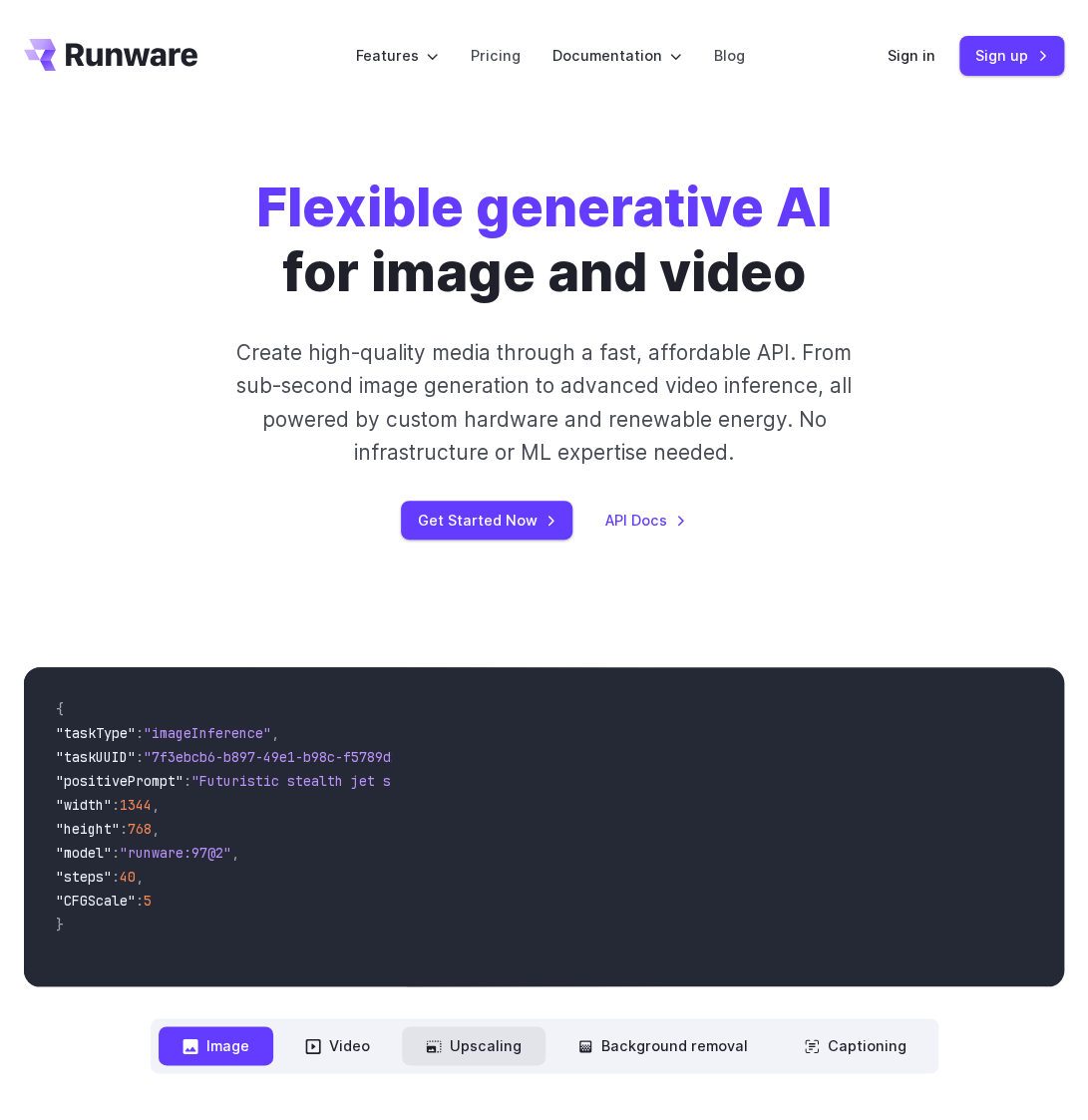 click on "Upscaling" at bounding box center [474, 1045] 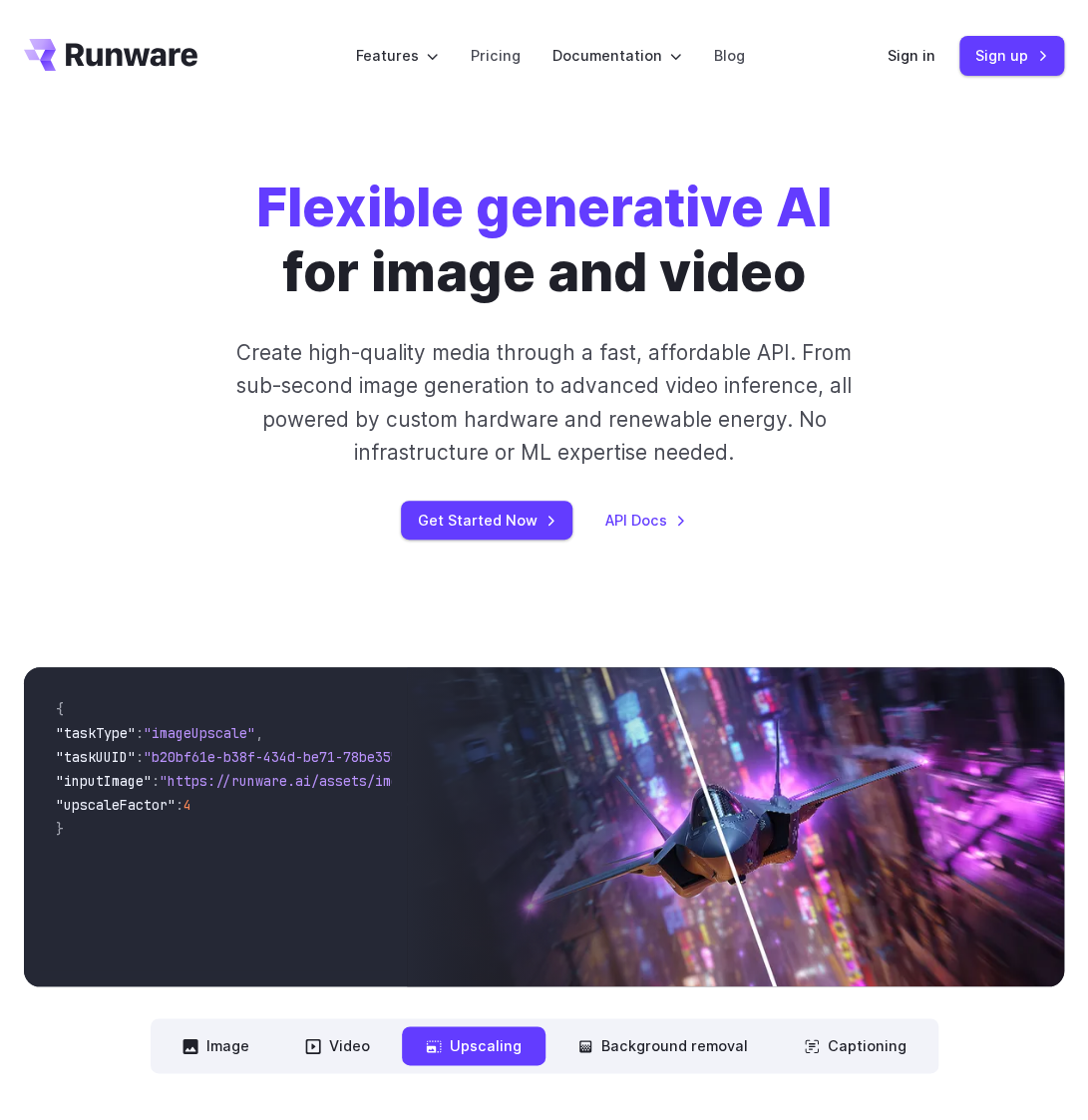 click on "**********" at bounding box center [544, 1045] 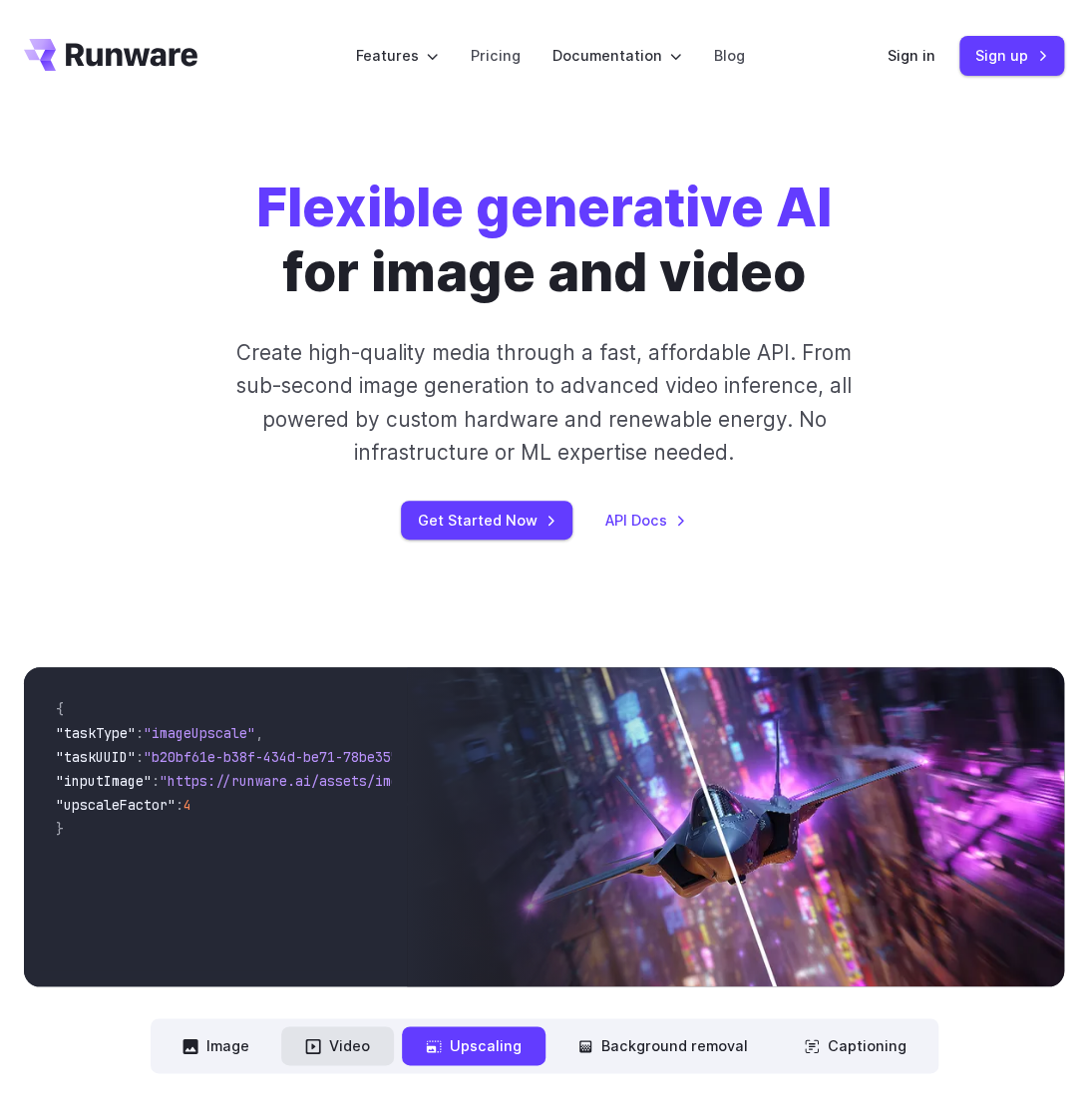 click on "Video" at bounding box center (337, 1045) 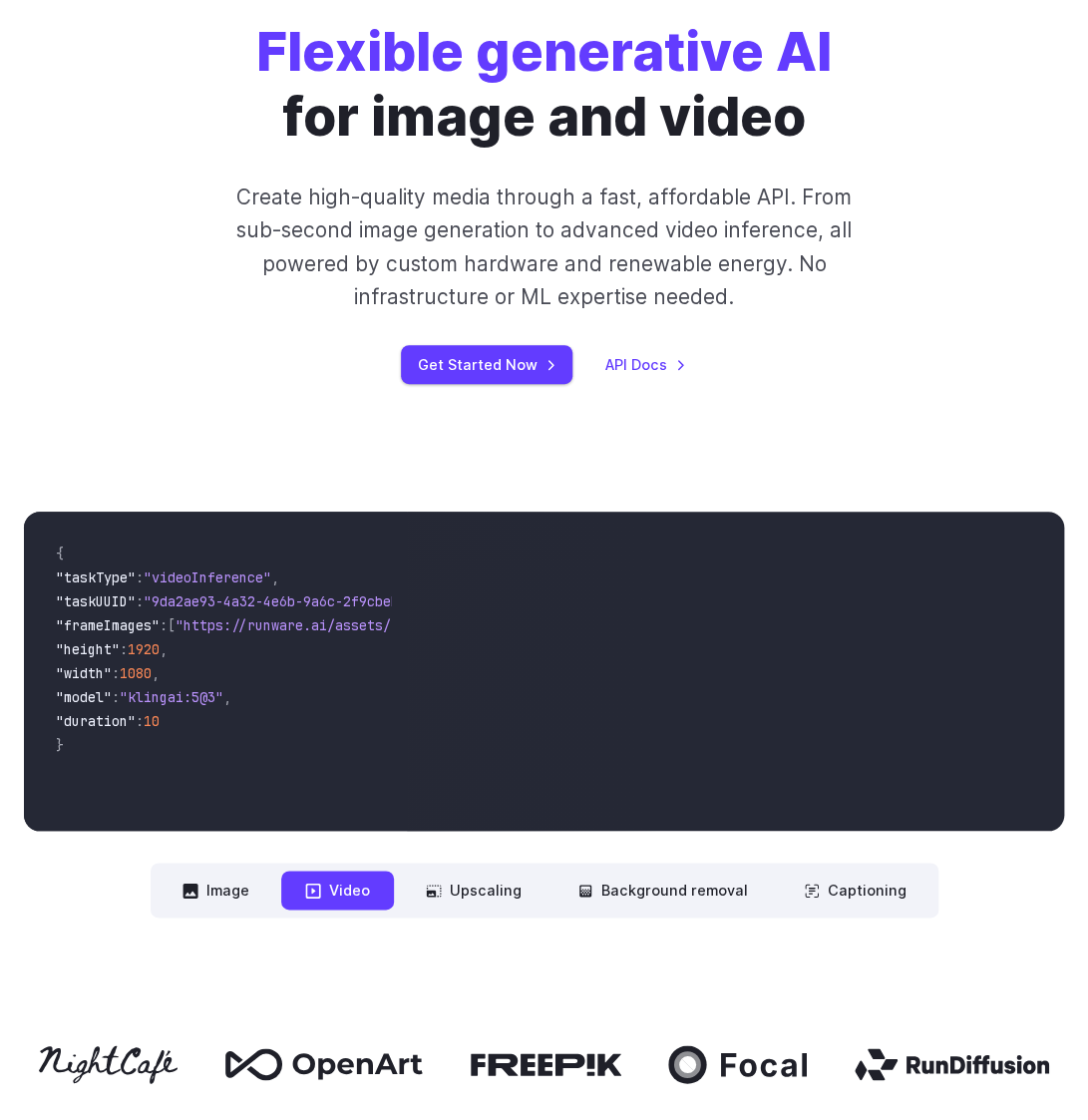 scroll, scrollTop: 0, scrollLeft: 0, axis: both 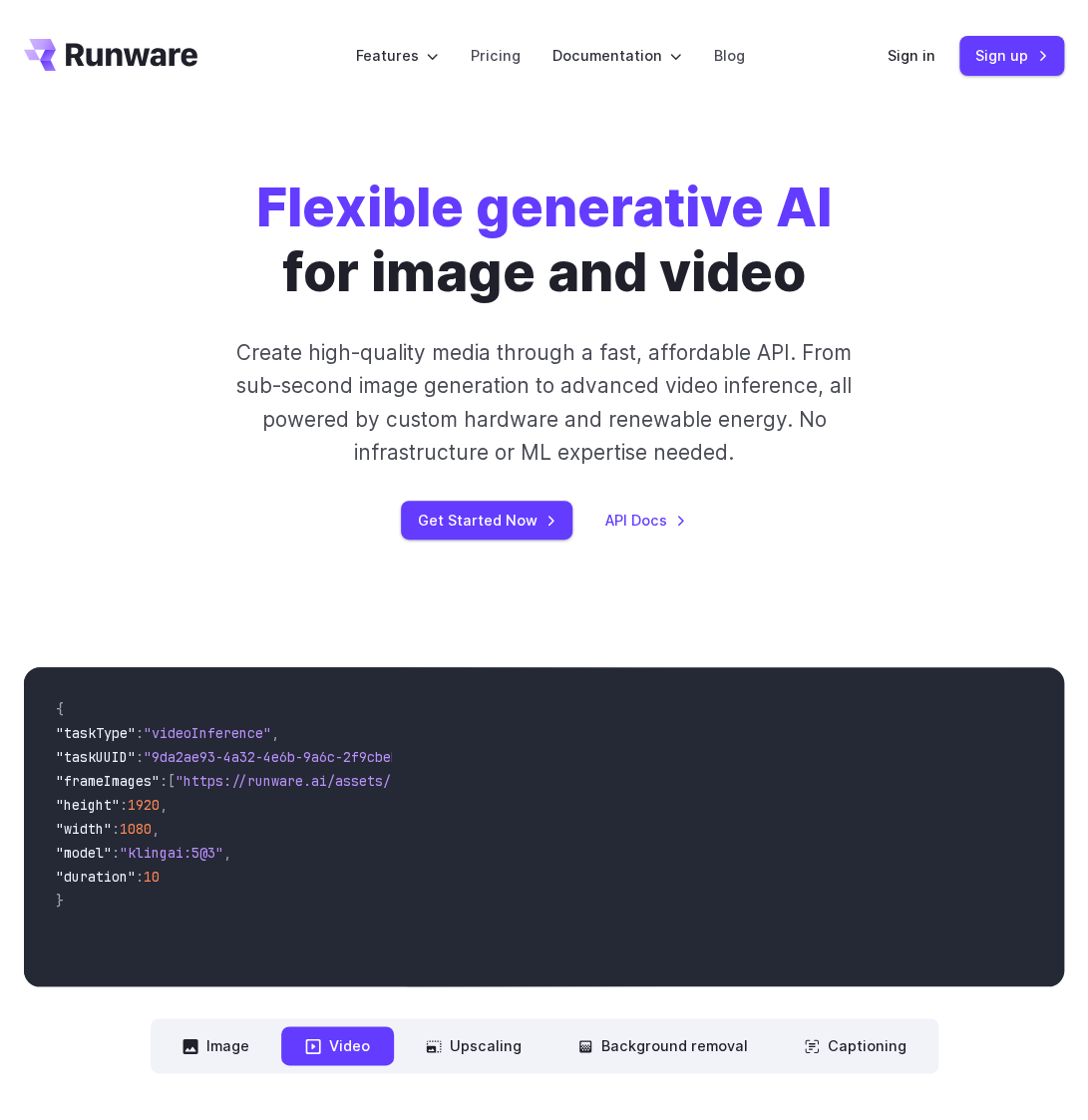 click on "Features         Tasks
Image generation
Video generation
Sonic Inference Engine™         Models
Image models
Video models
Upload your own         Tools
Background removal
Upscaling
Image captioning            Try AI features instantly in the Playground         Pricing
Documentation         Getting started
Introduction
How to connect
Image introduction
Video introduction         API Reference        Image inference      Video inference         Guides
Text to Image
Image to image      Inpainting      Outpainting                 Blog                       Sign in        Sign up" at bounding box center [544, 56] 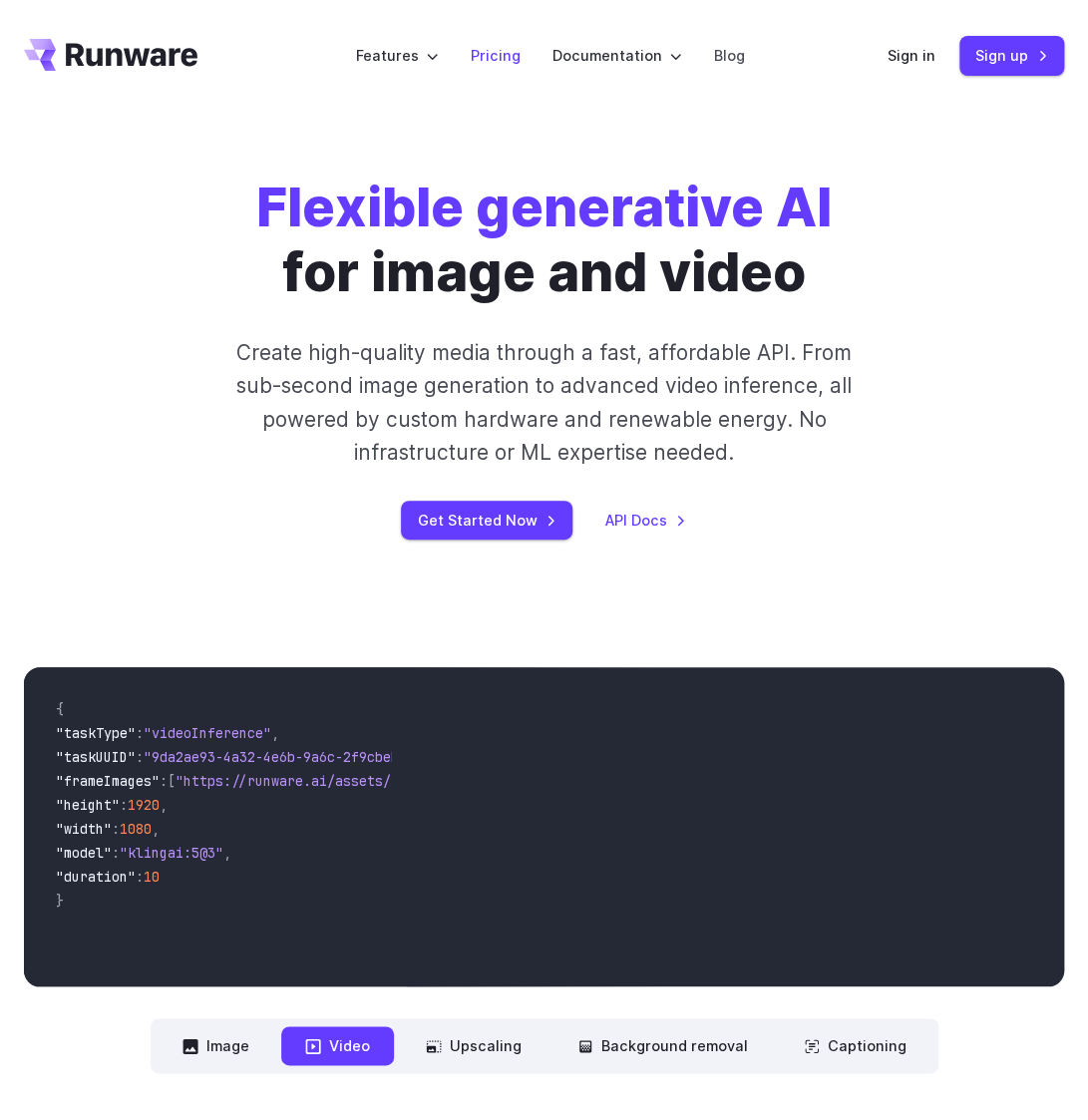 click on "Pricing" at bounding box center [496, 55] 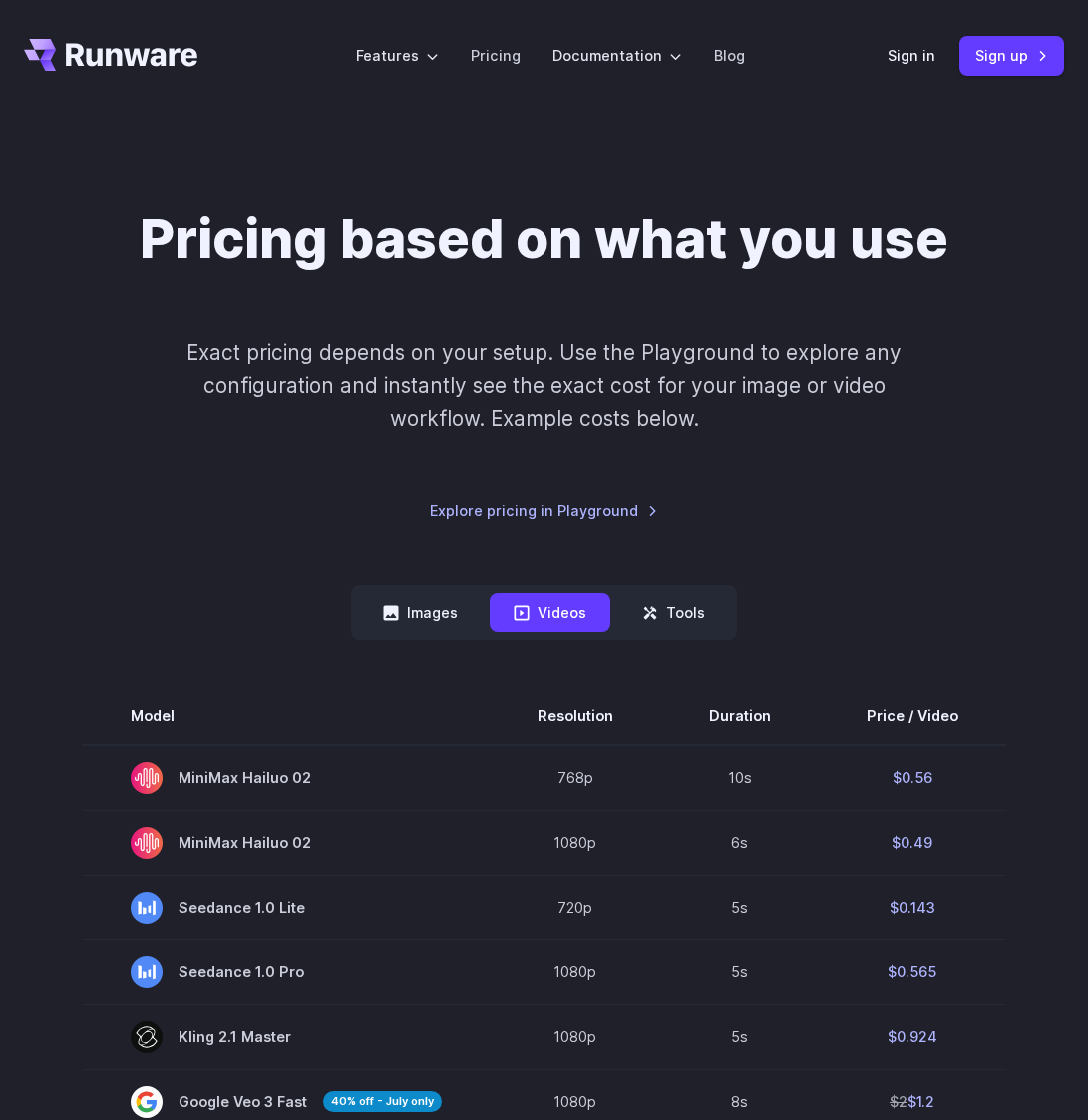 scroll, scrollTop: 0, scrollLeft: 0, axis: both 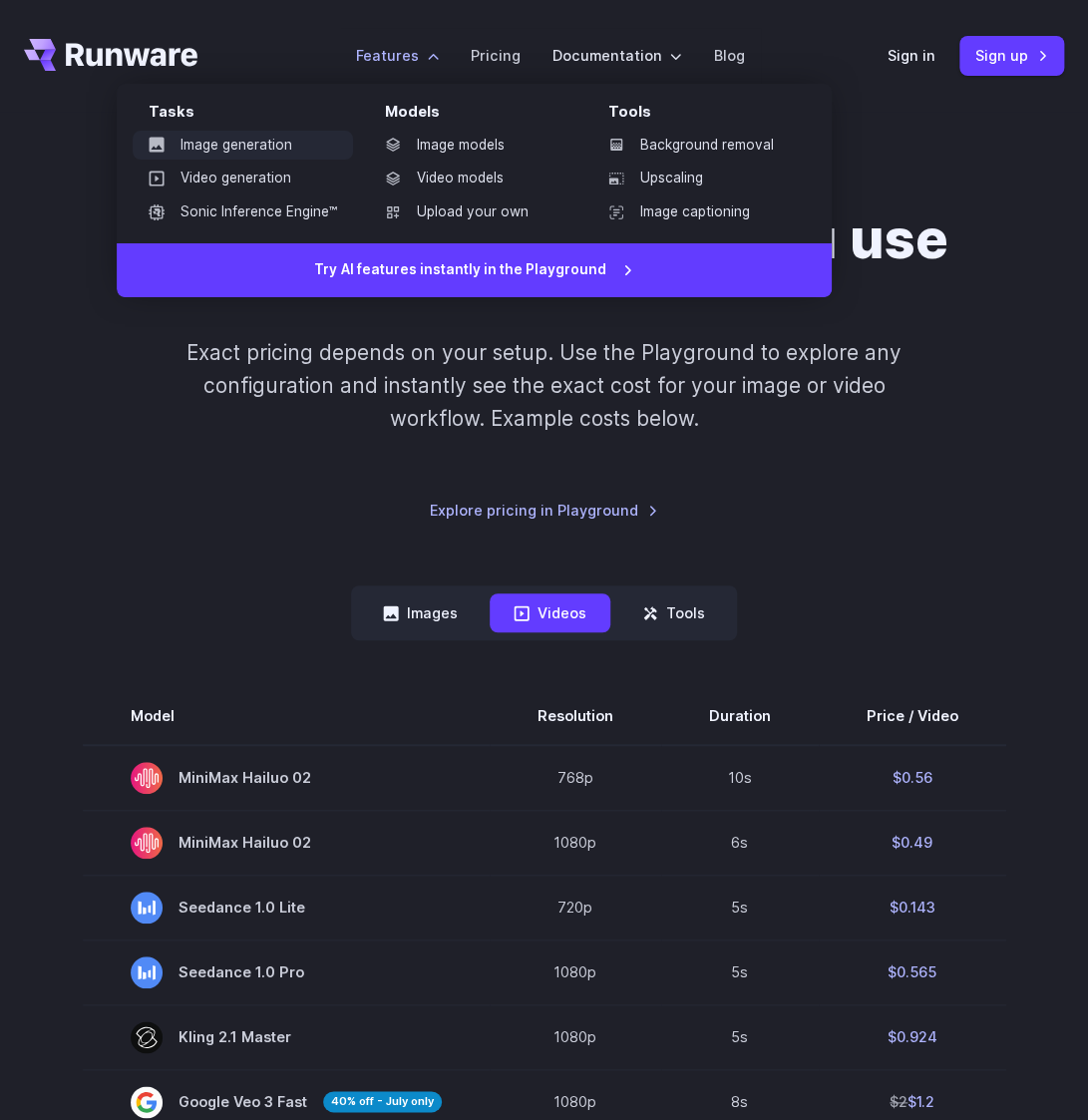click on "Image generation" at bounding box center (242, 146) 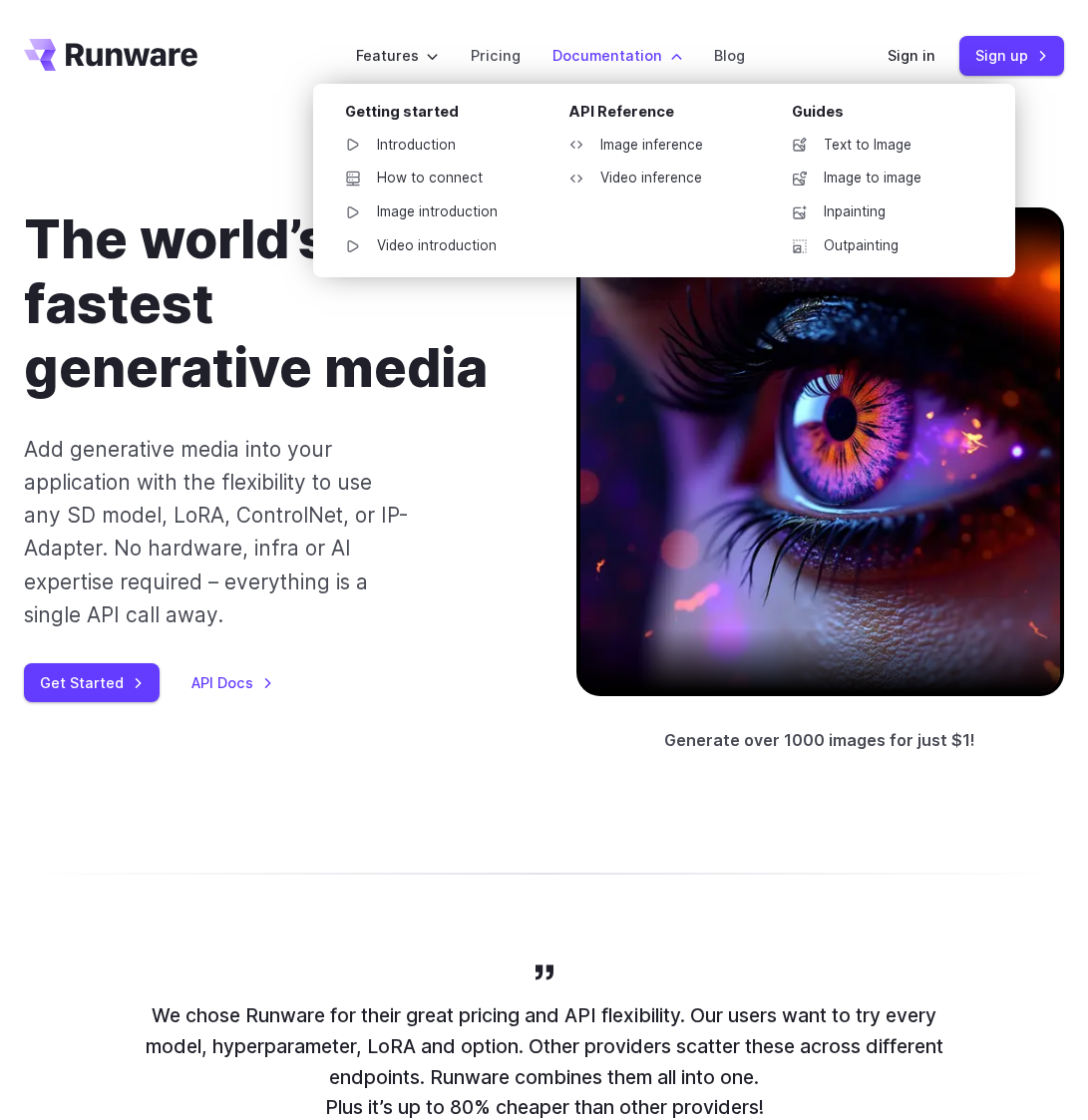 scroll, scrollTop: 0, scrollLeft: 0, axis: both 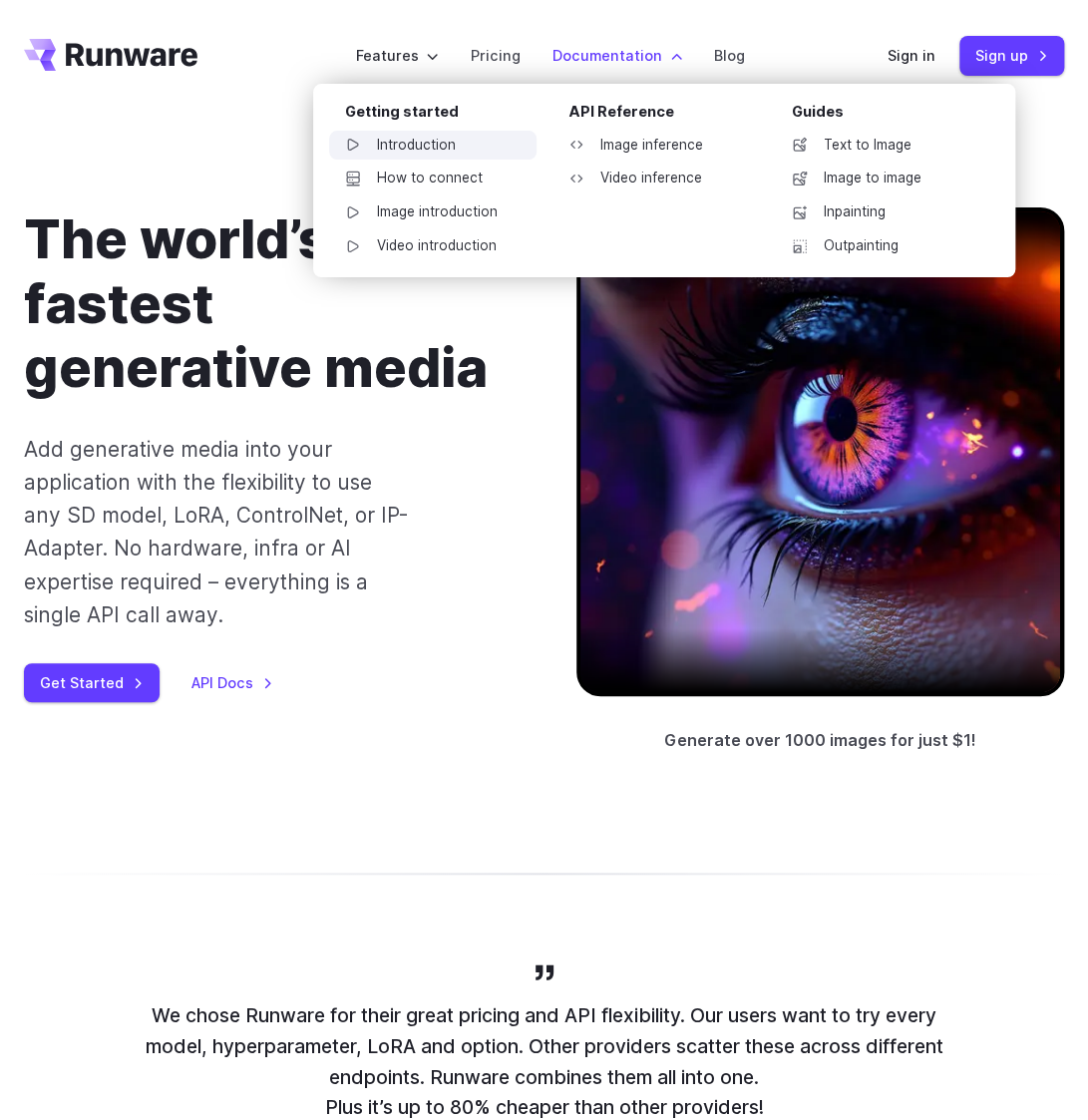 click on "Introduction" at bounding box center [433, 146] 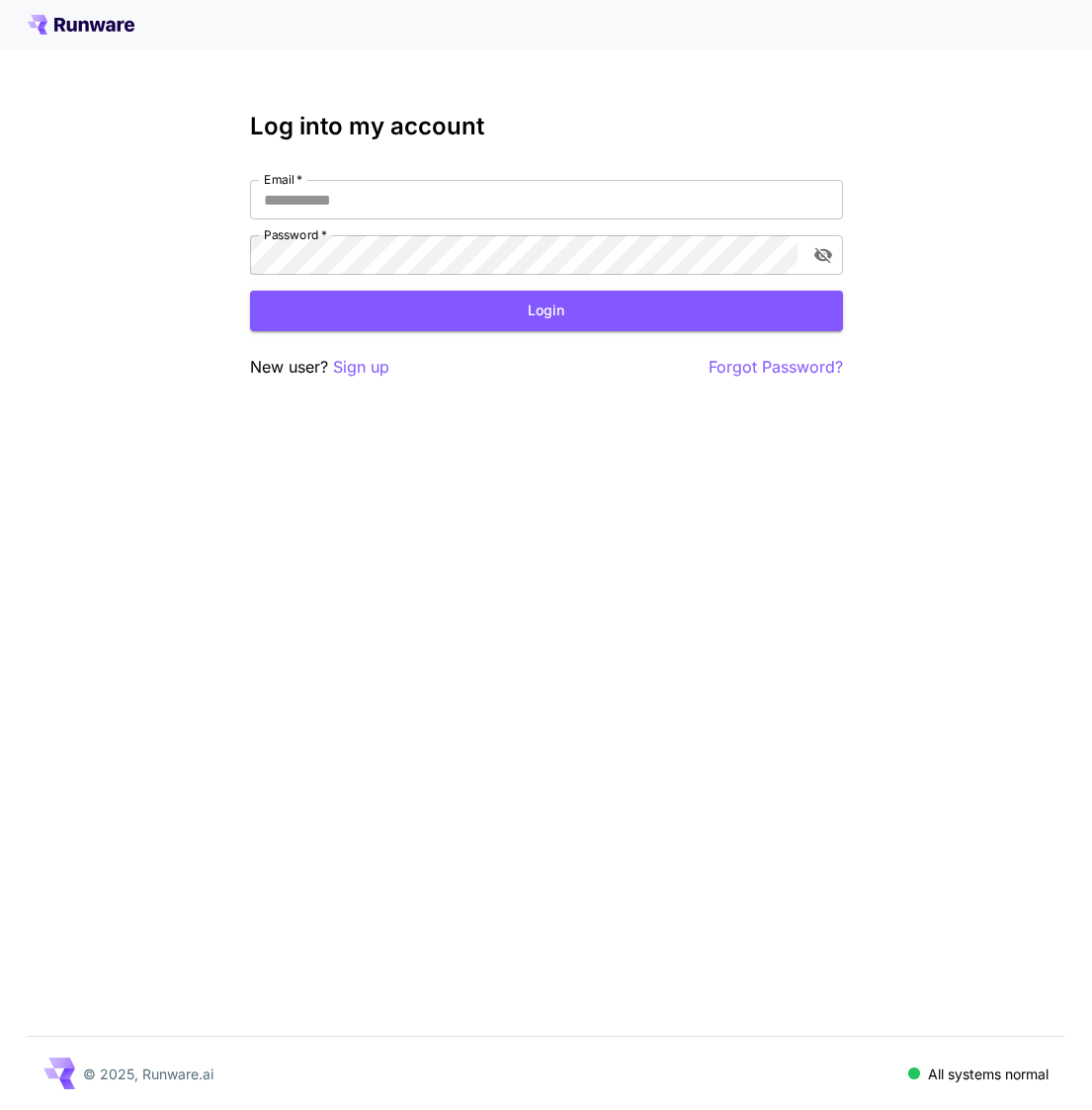 scroll, scrollTop: 0, scrollLeft: 0, axis: both 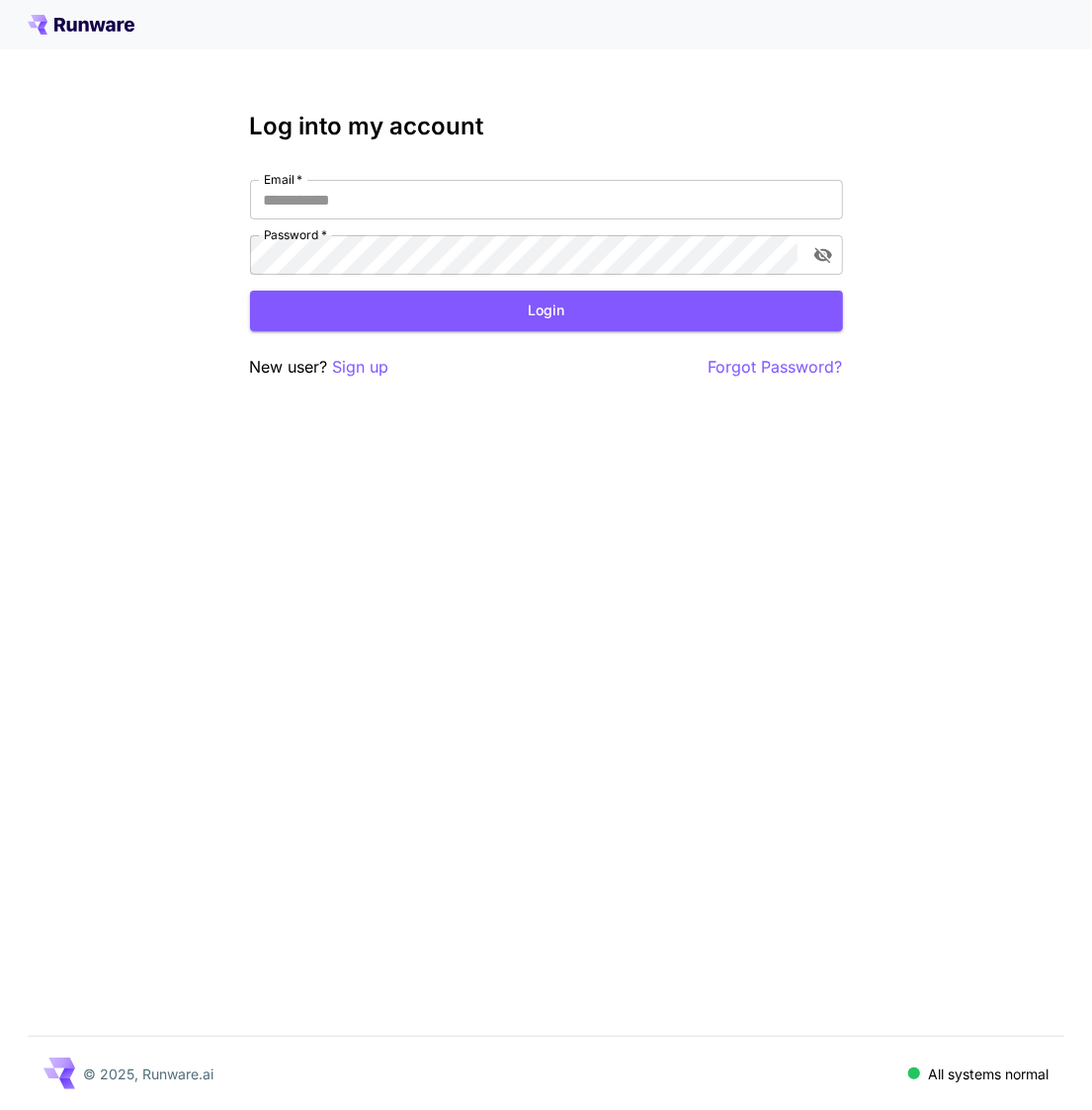 type on "**********" 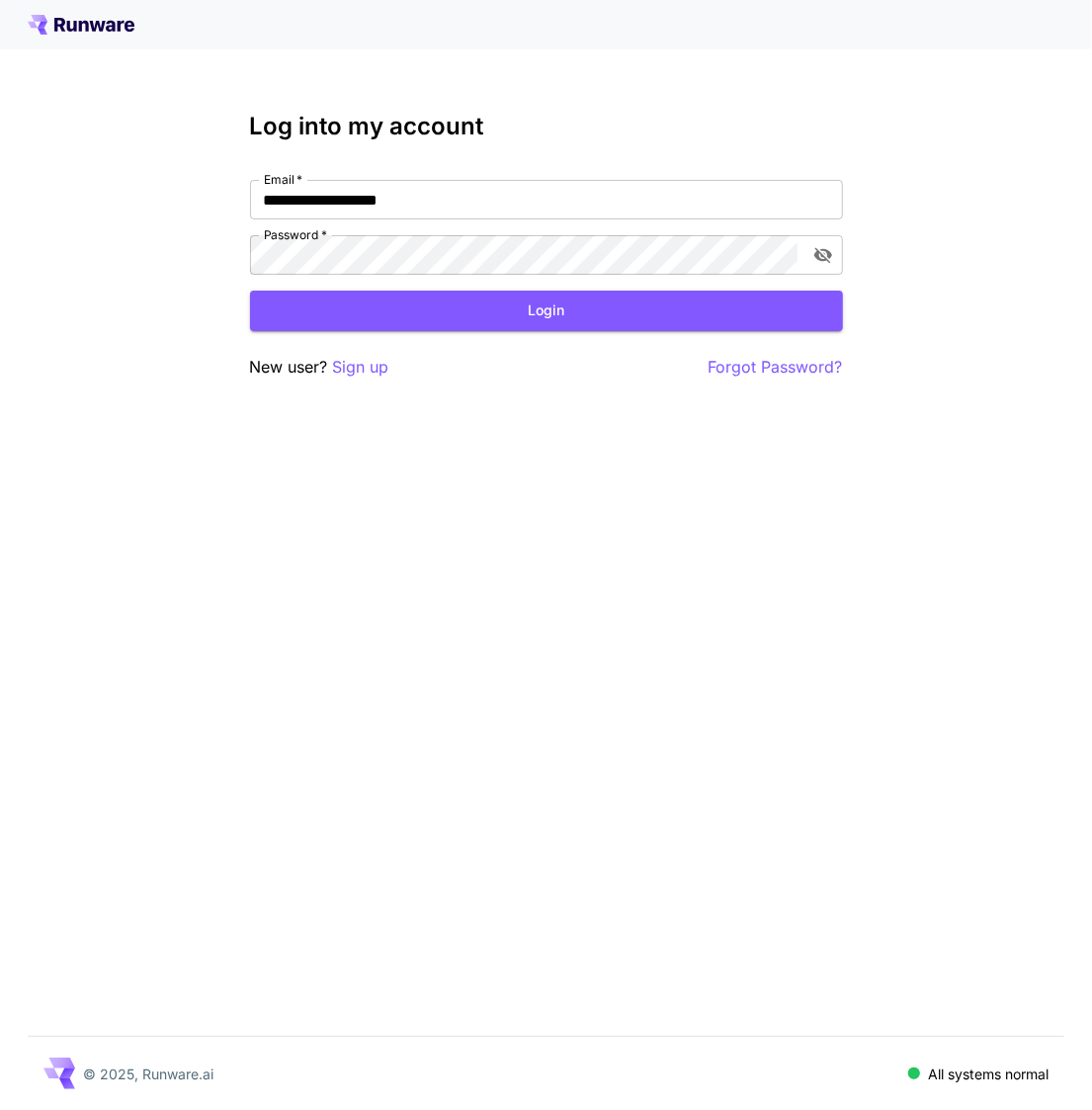 click on "Login" at bounding box center (546, 310) 